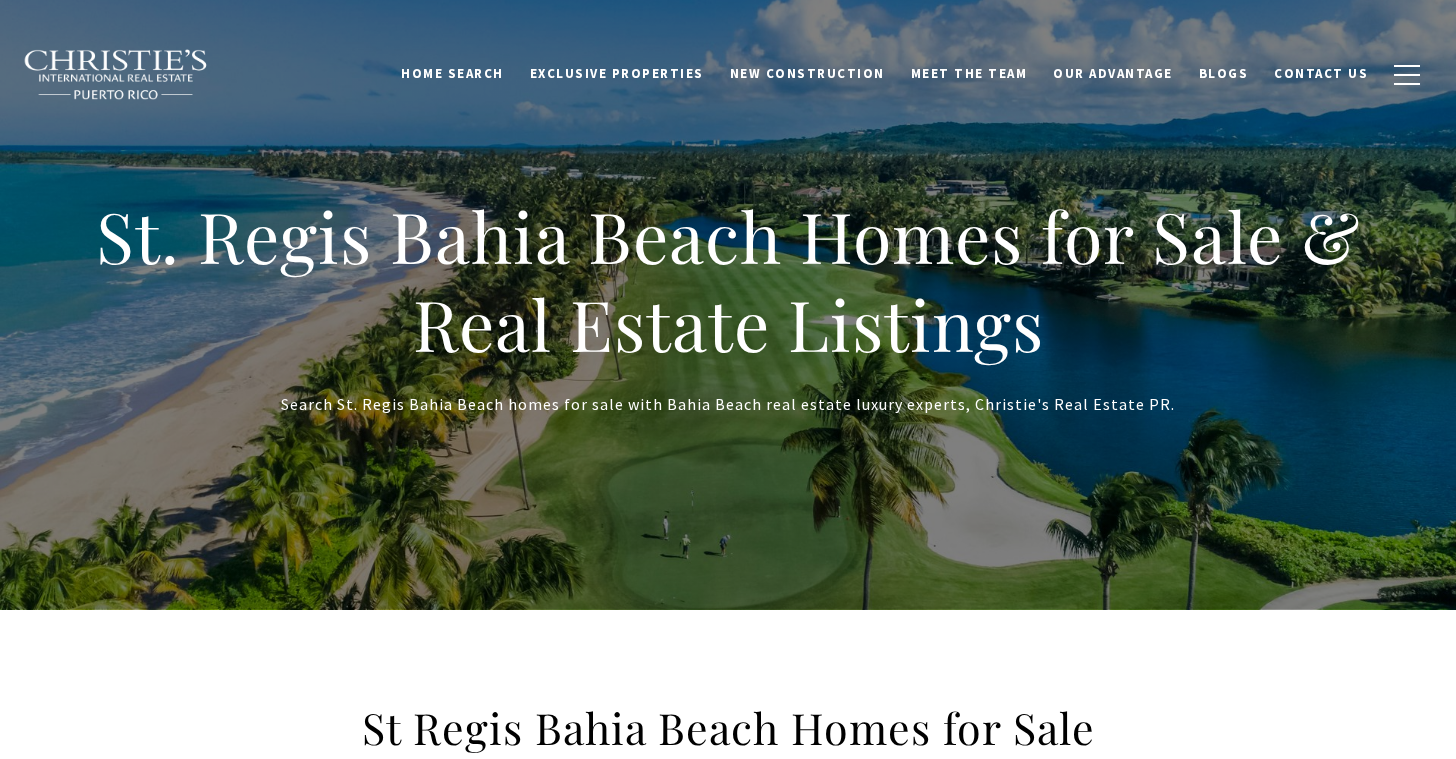 scroll, scrollTop: 0, scrollLeft: 0, axis: both 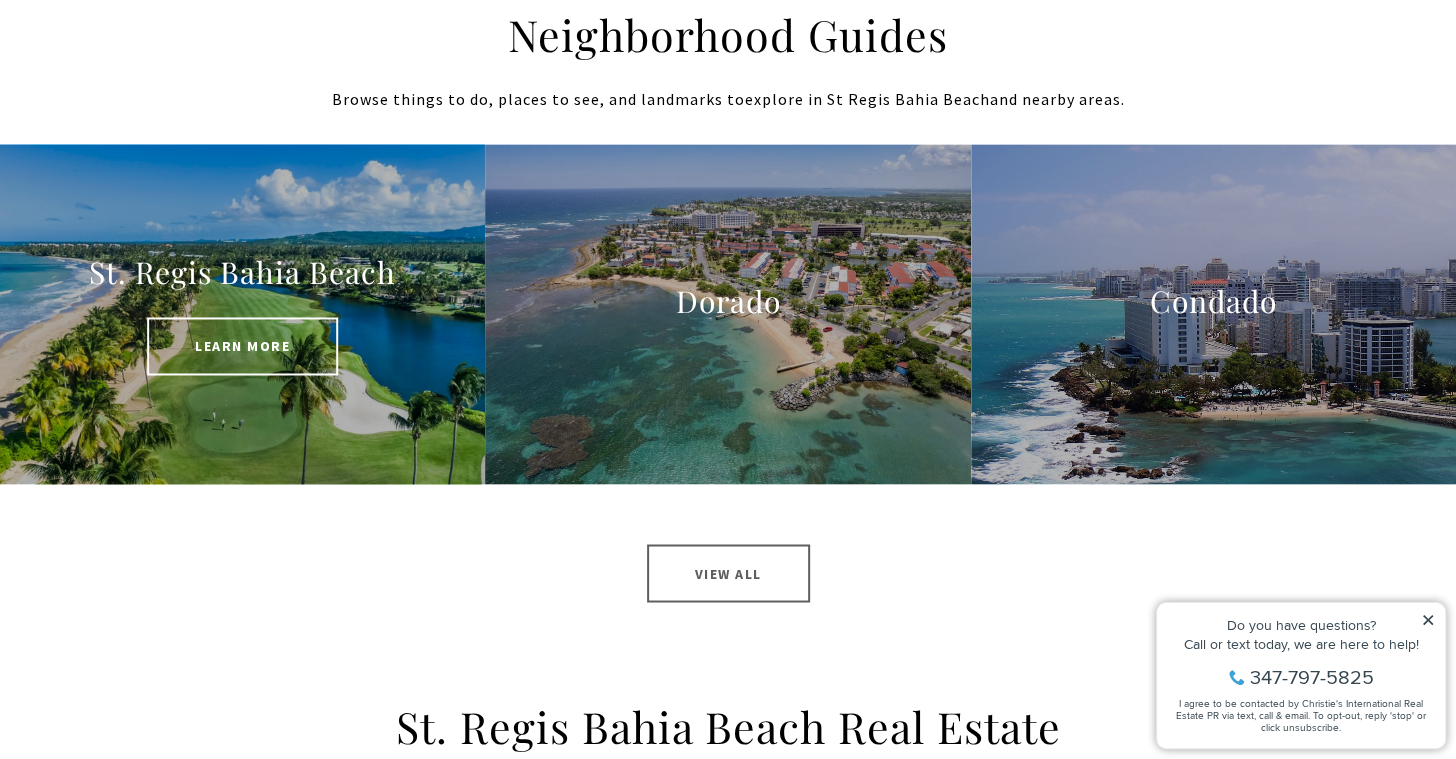 click at bounding box center [242, 314] 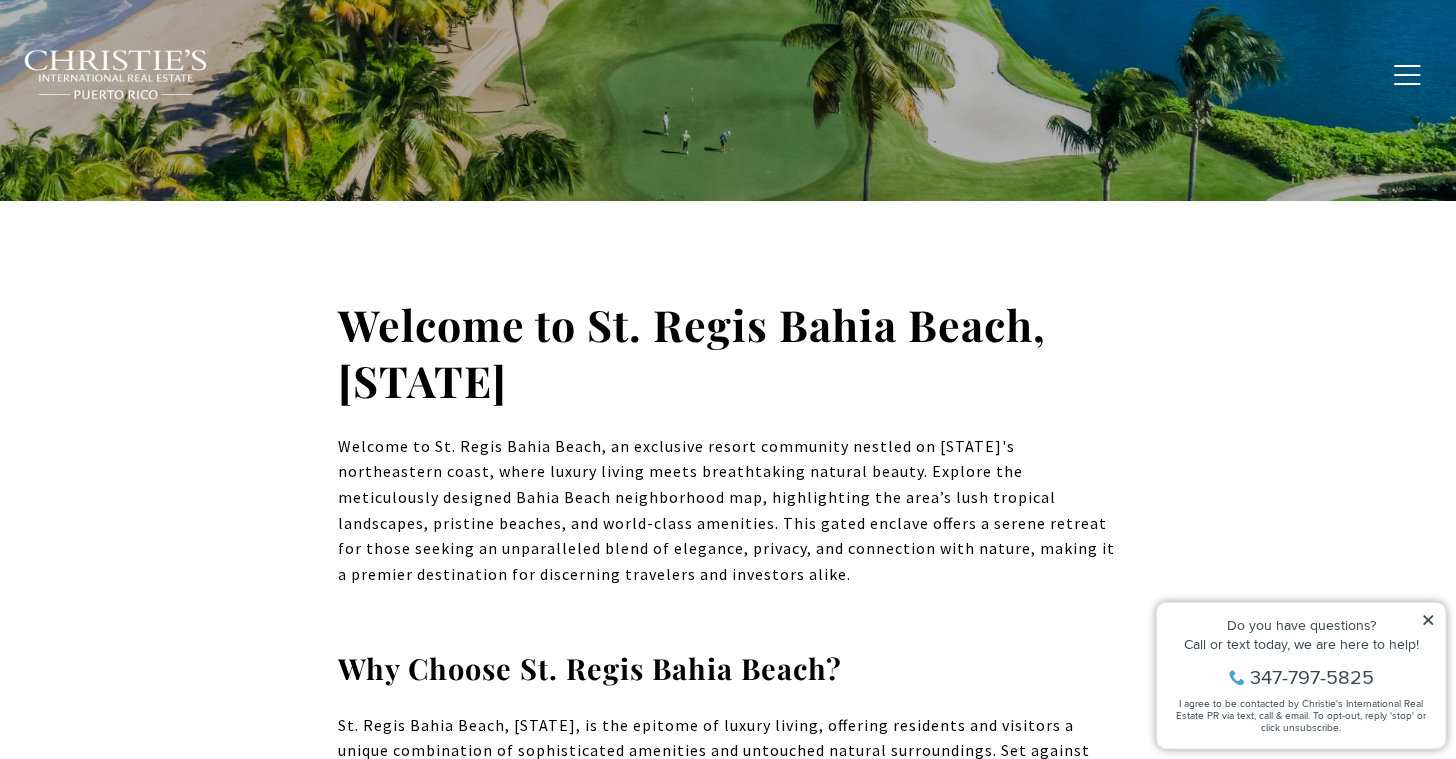 scroll, scrollTop: 561, scrollLeft: 0, axis: vertical 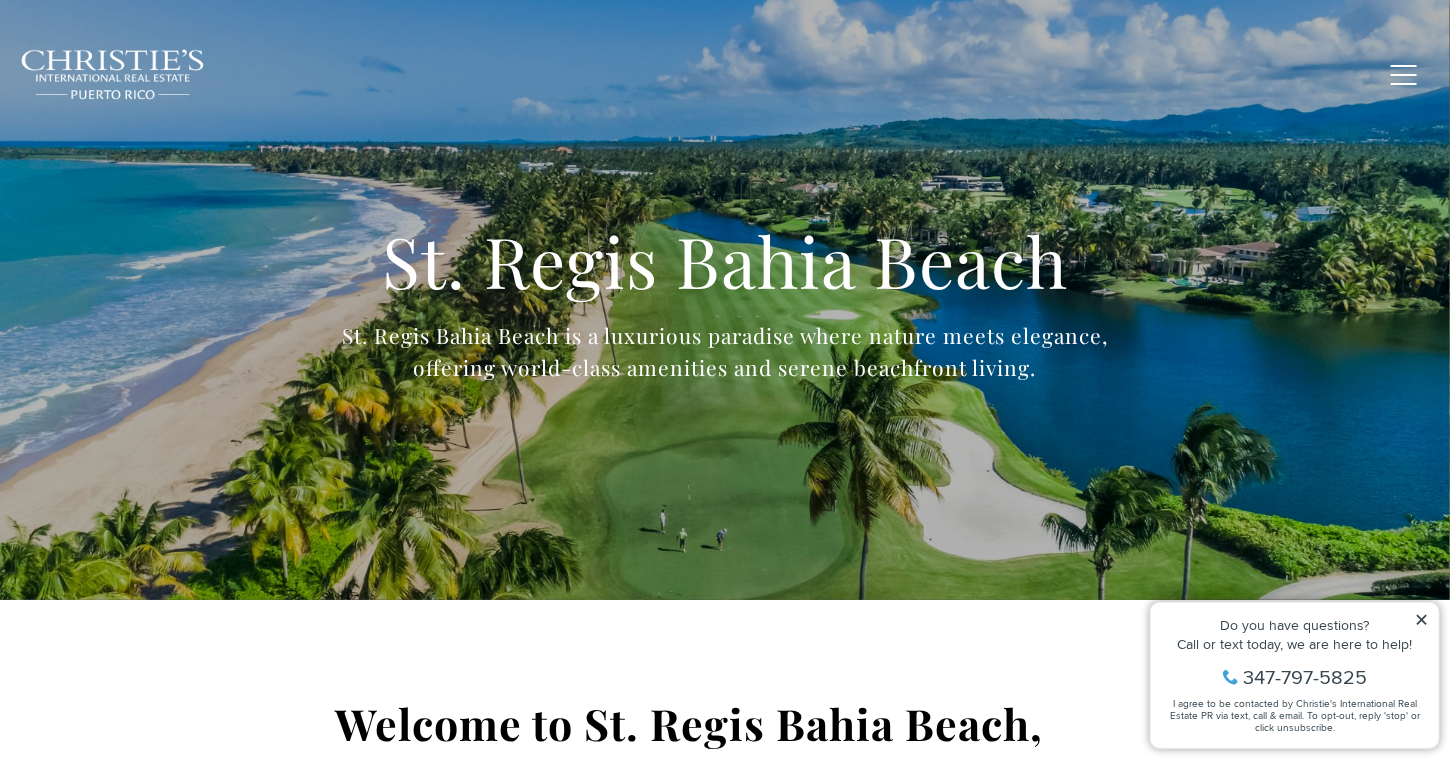 click on "Exclusive Properties" at bounding box center [614, 73] 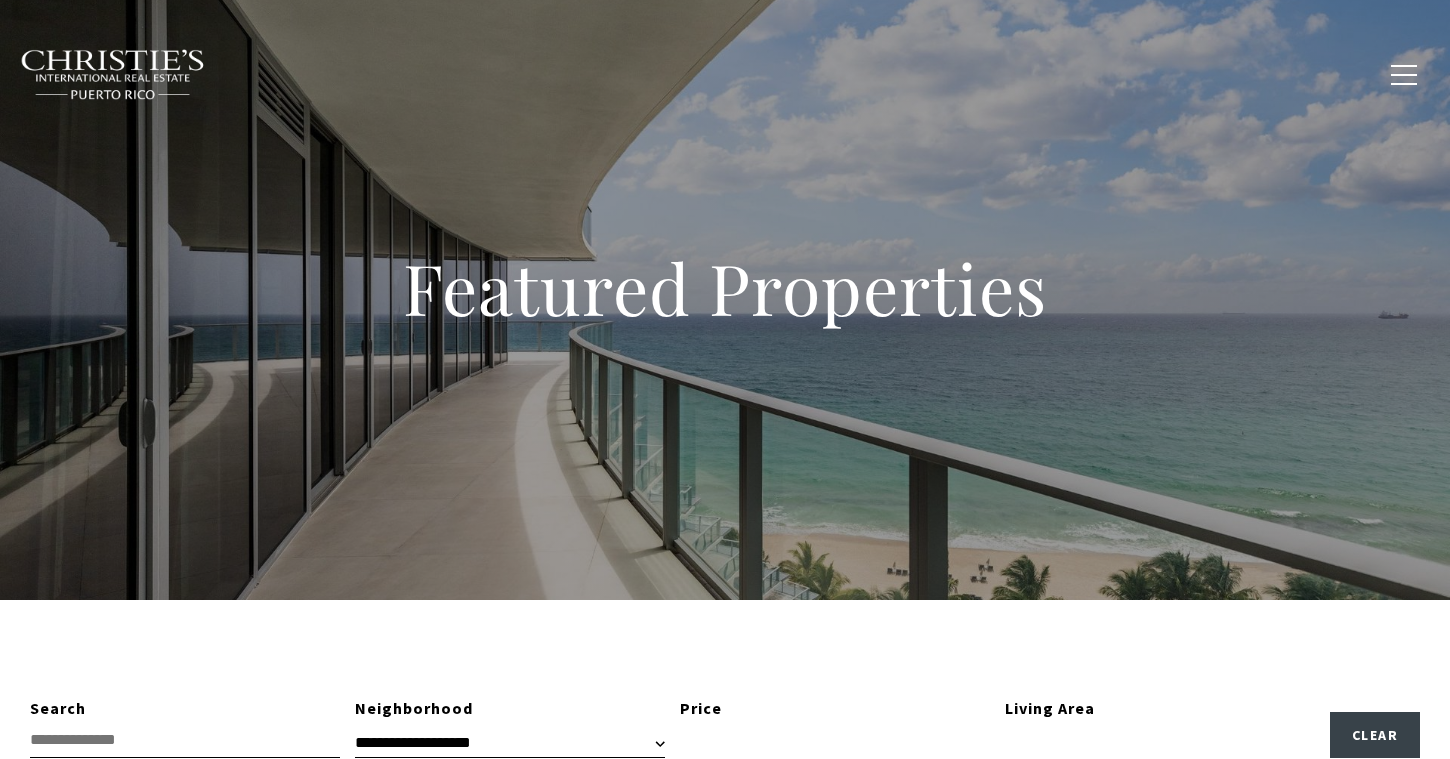 scroll, scrollTop: 0, scrollLeft: 0, axis: both 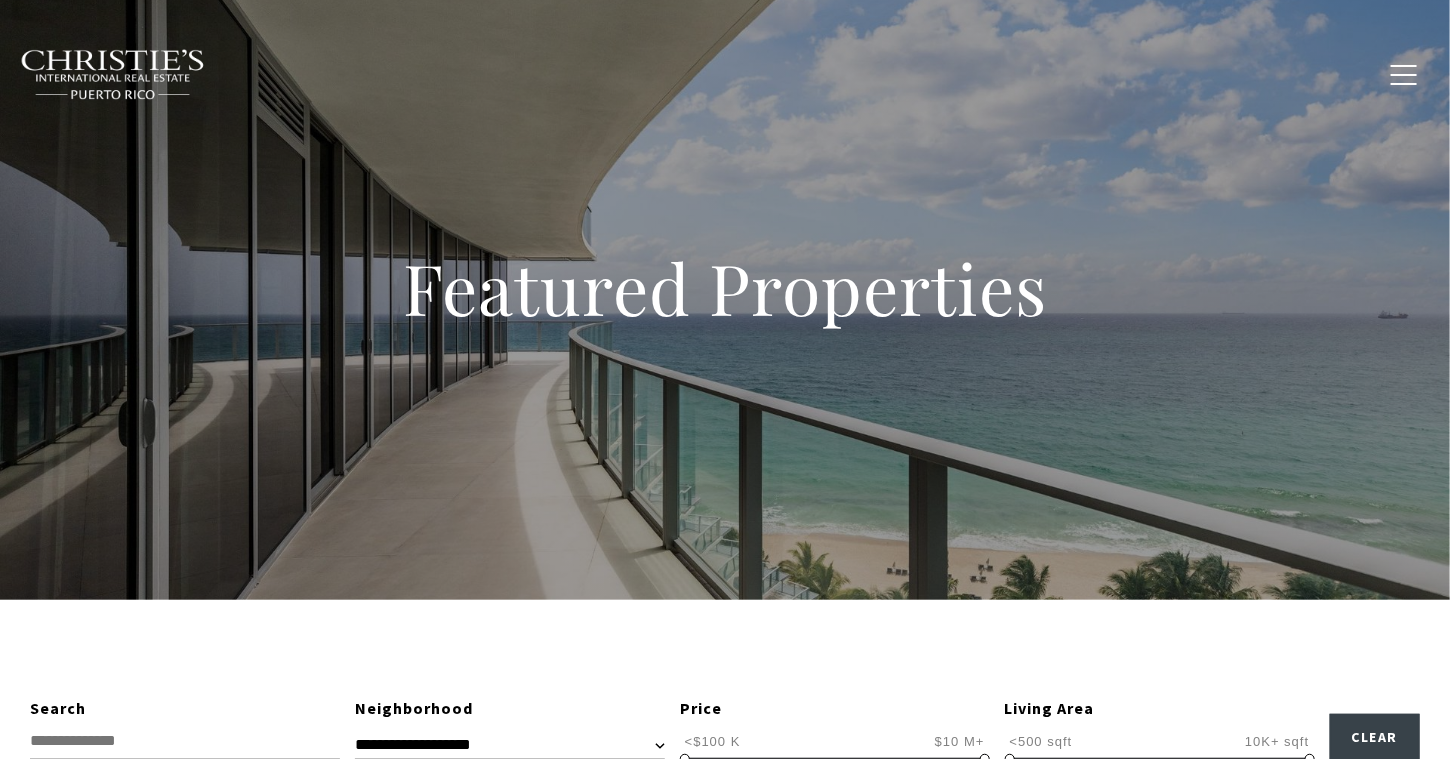 type on "**********" 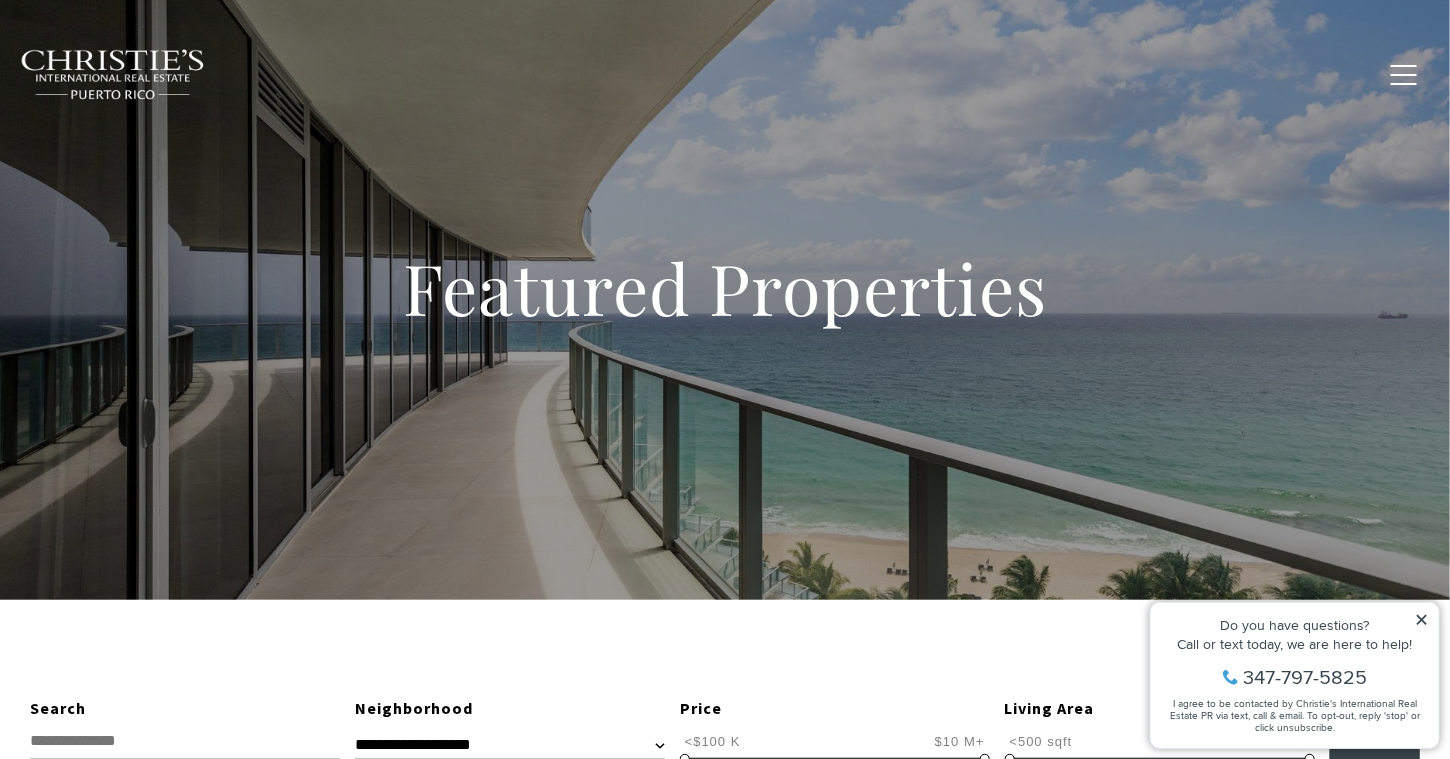 scroll, scrollTop: 399, scrollLeft: 0, axis: vertical 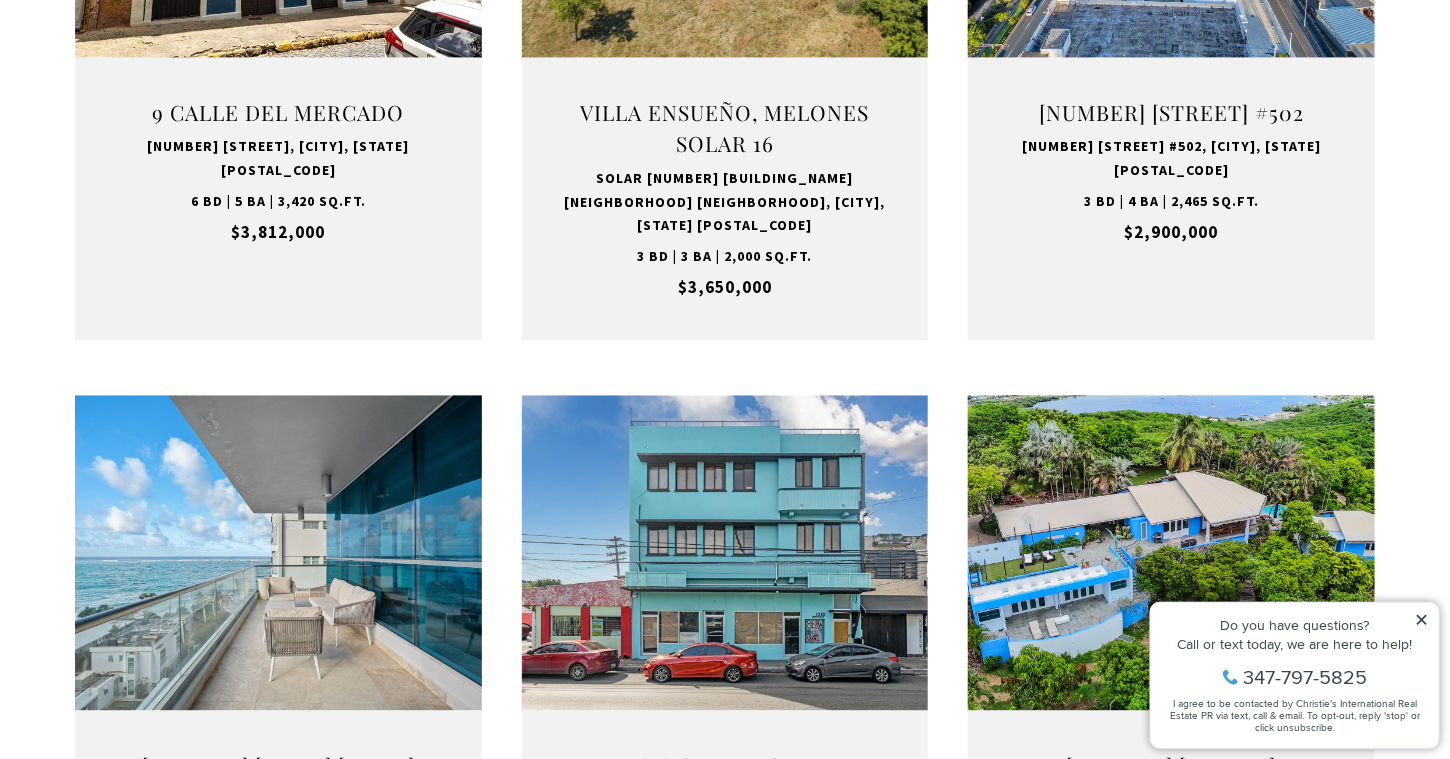 click on "Do you have questions?   Call or text today, we are here to help!             [PHONE]       I agree to be contacted by Christie's International Real Estate PR via text, call & email. To opt-out, reply 'stop' or click unsubscribe." at bounding box center (1294, 674) 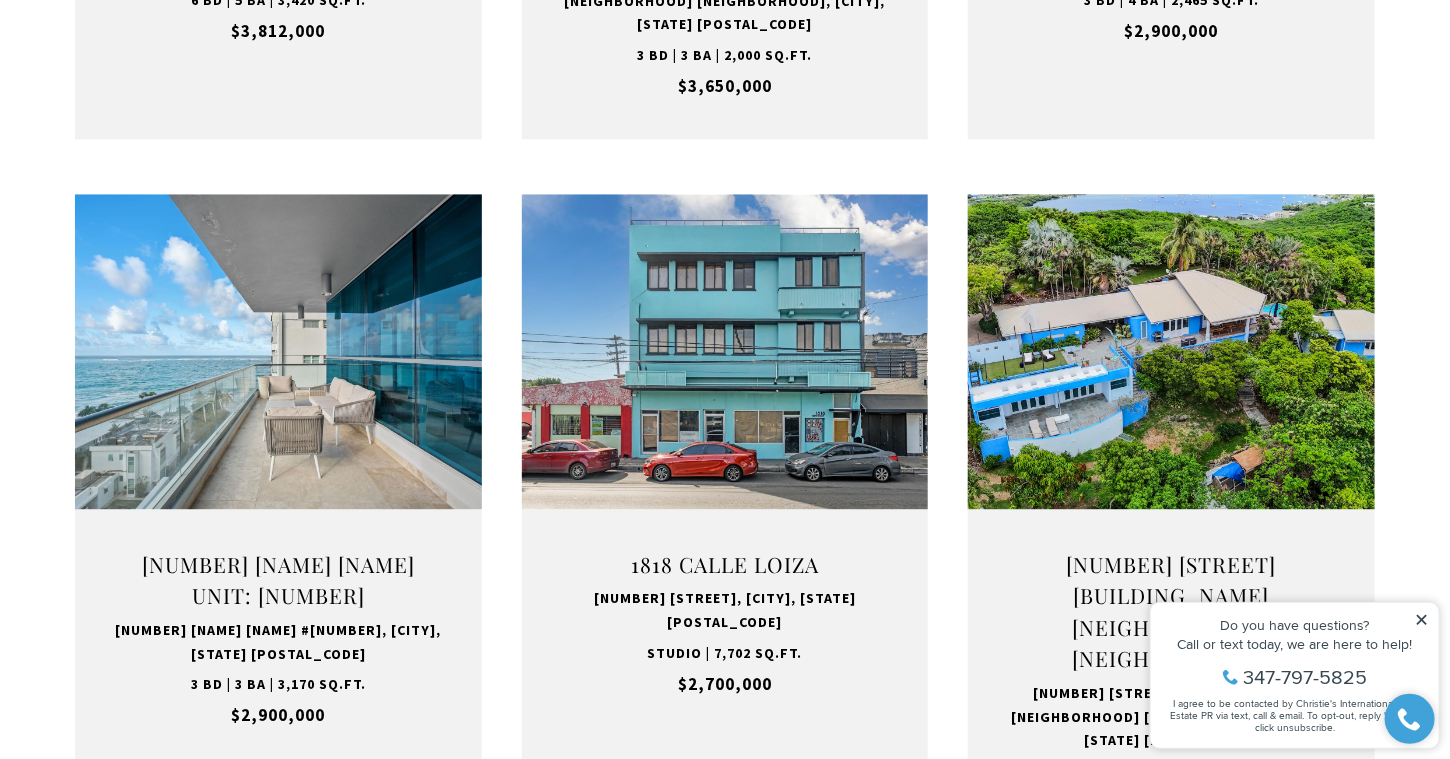 scroll, scrollTop: 2000, scrollLeft: 0, axis: vertical 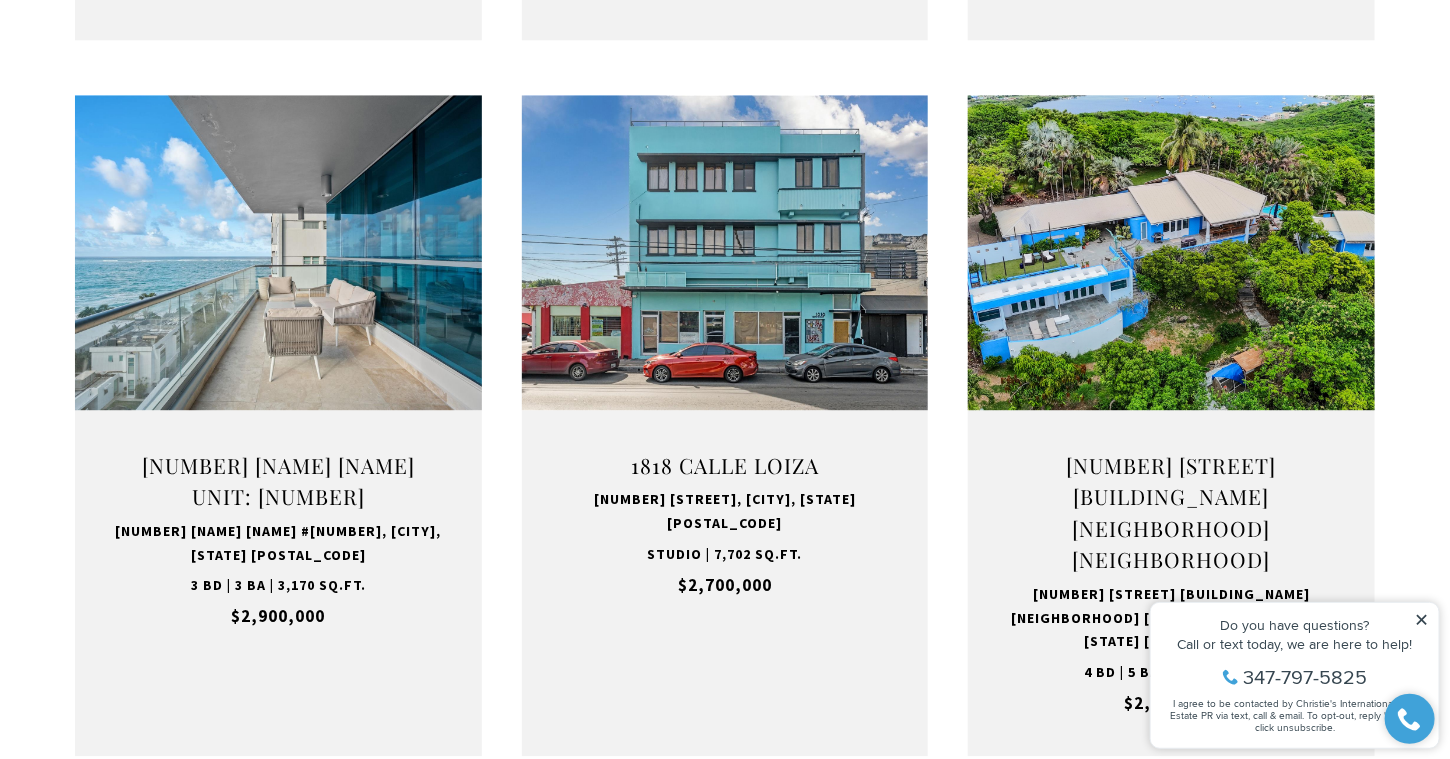 click 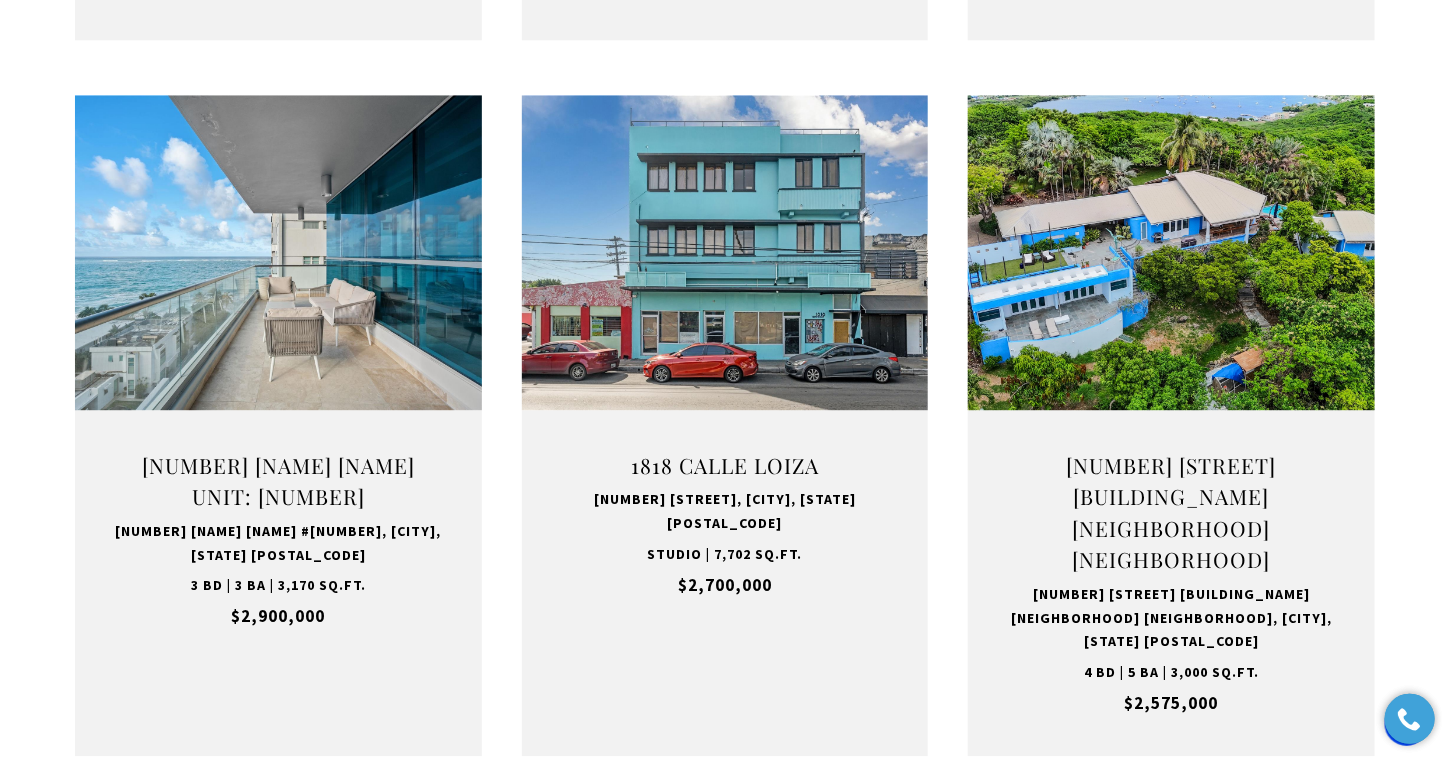 click on "2" at bounding box center (700, 840) 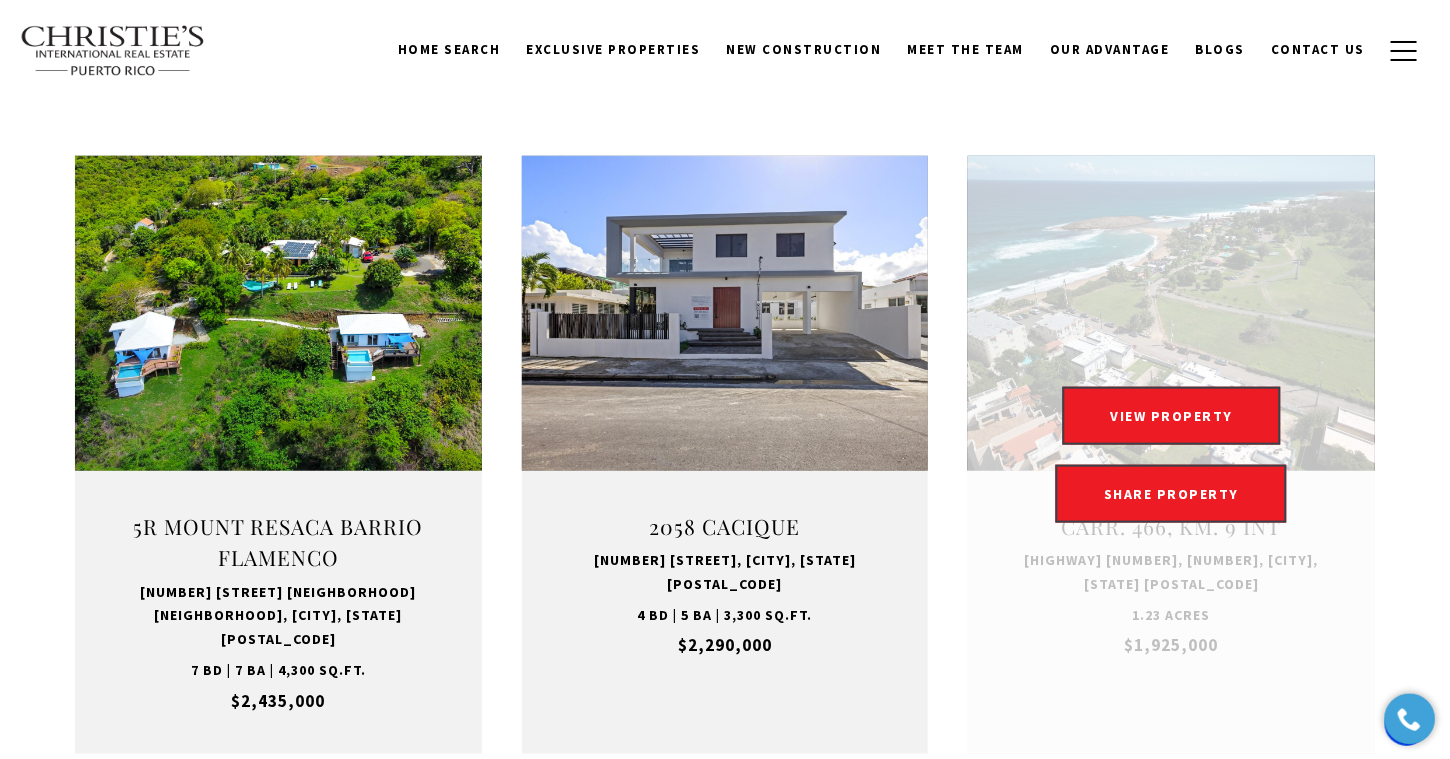 scroll, scrollTop: 600, scrollLeft: 0, axis: vertical 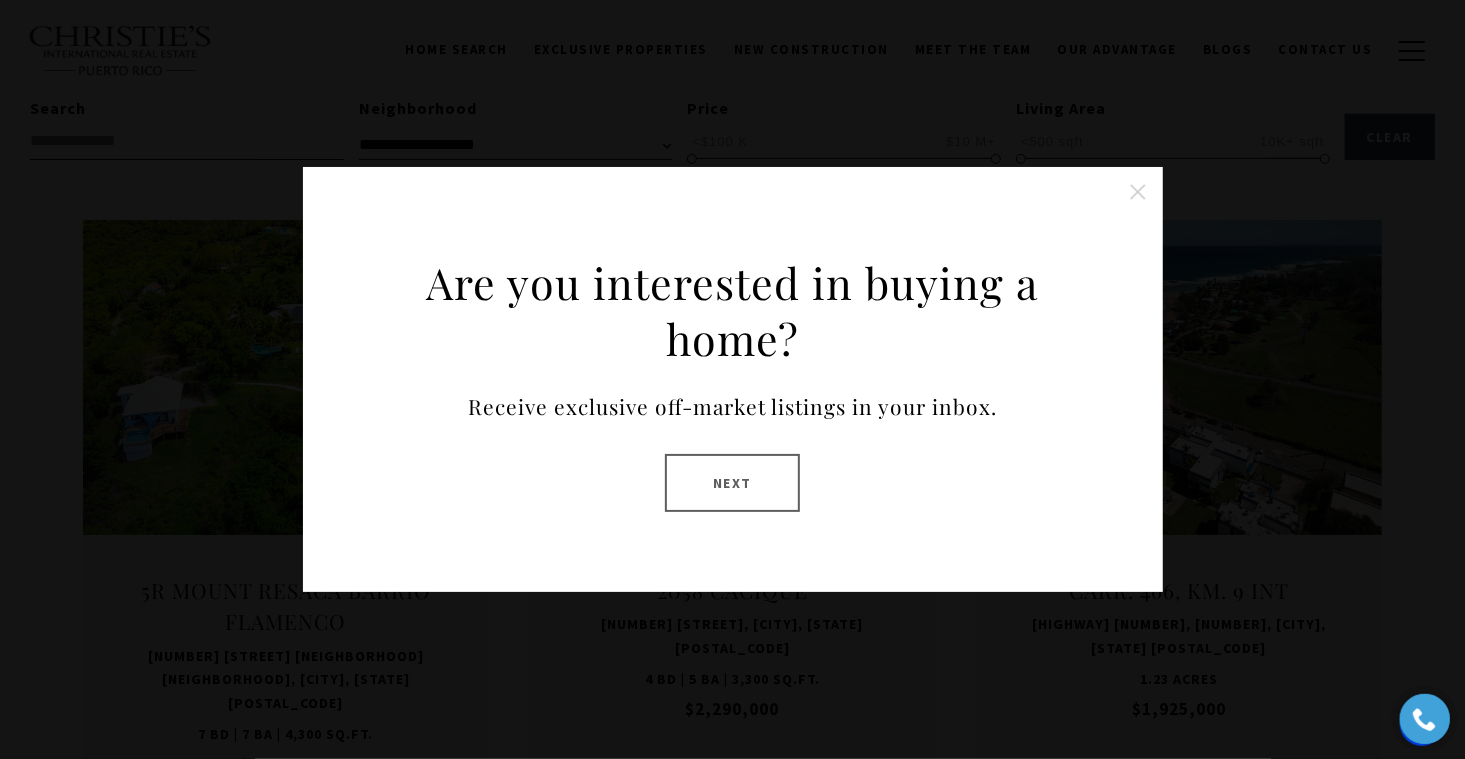 click at bounding box center (1138, 192) 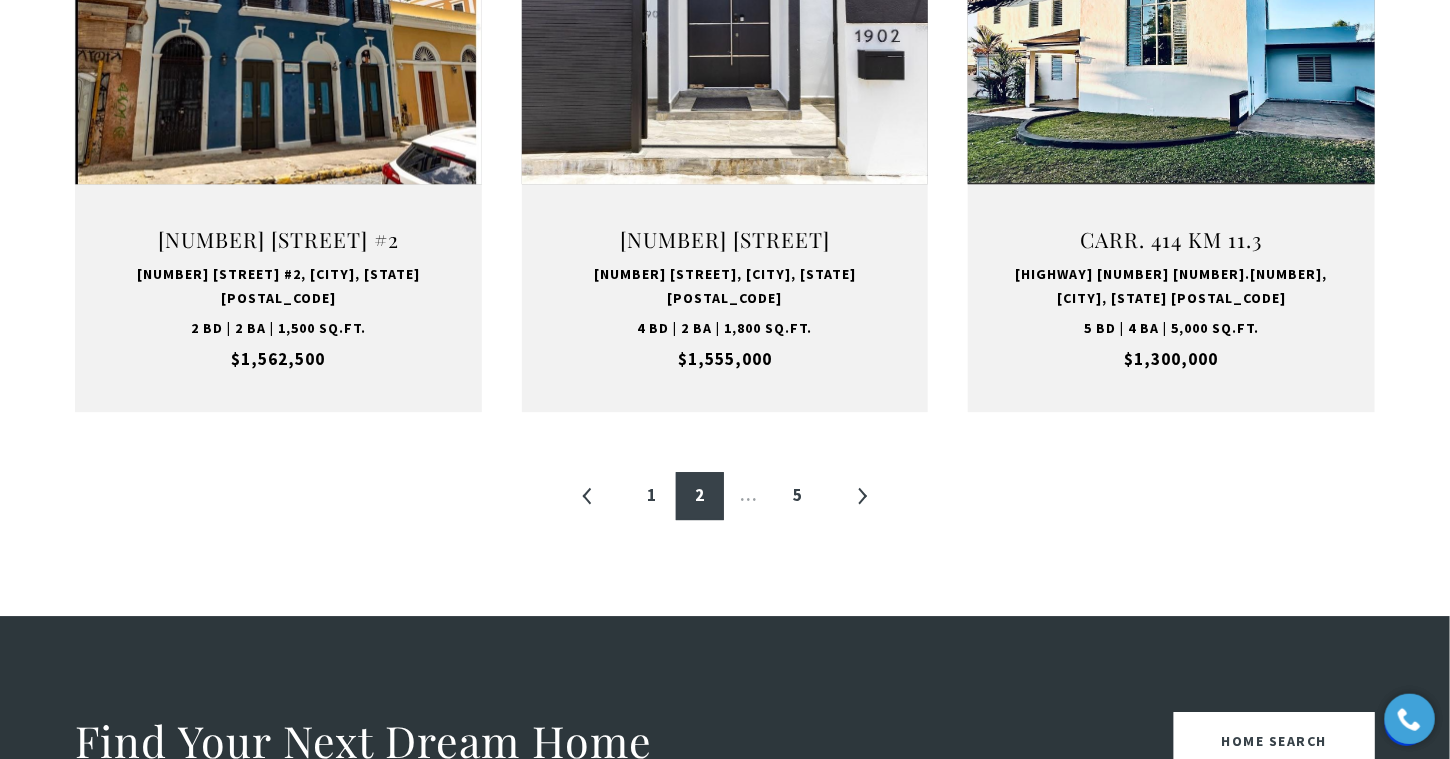 scroll, scrollTop: 2276, scrollLeft: 0, axis: vertical 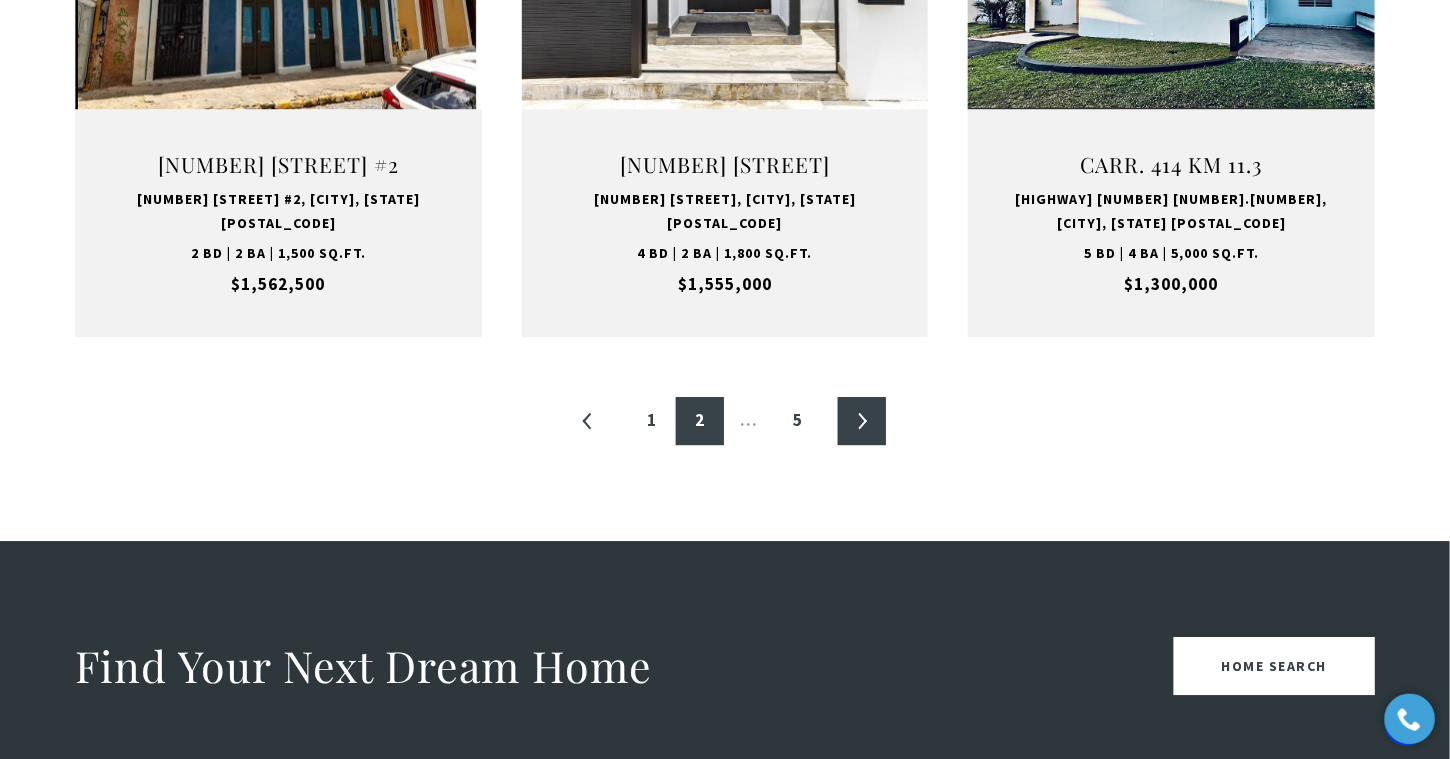 click on "»" at bounding box center [862, 421] 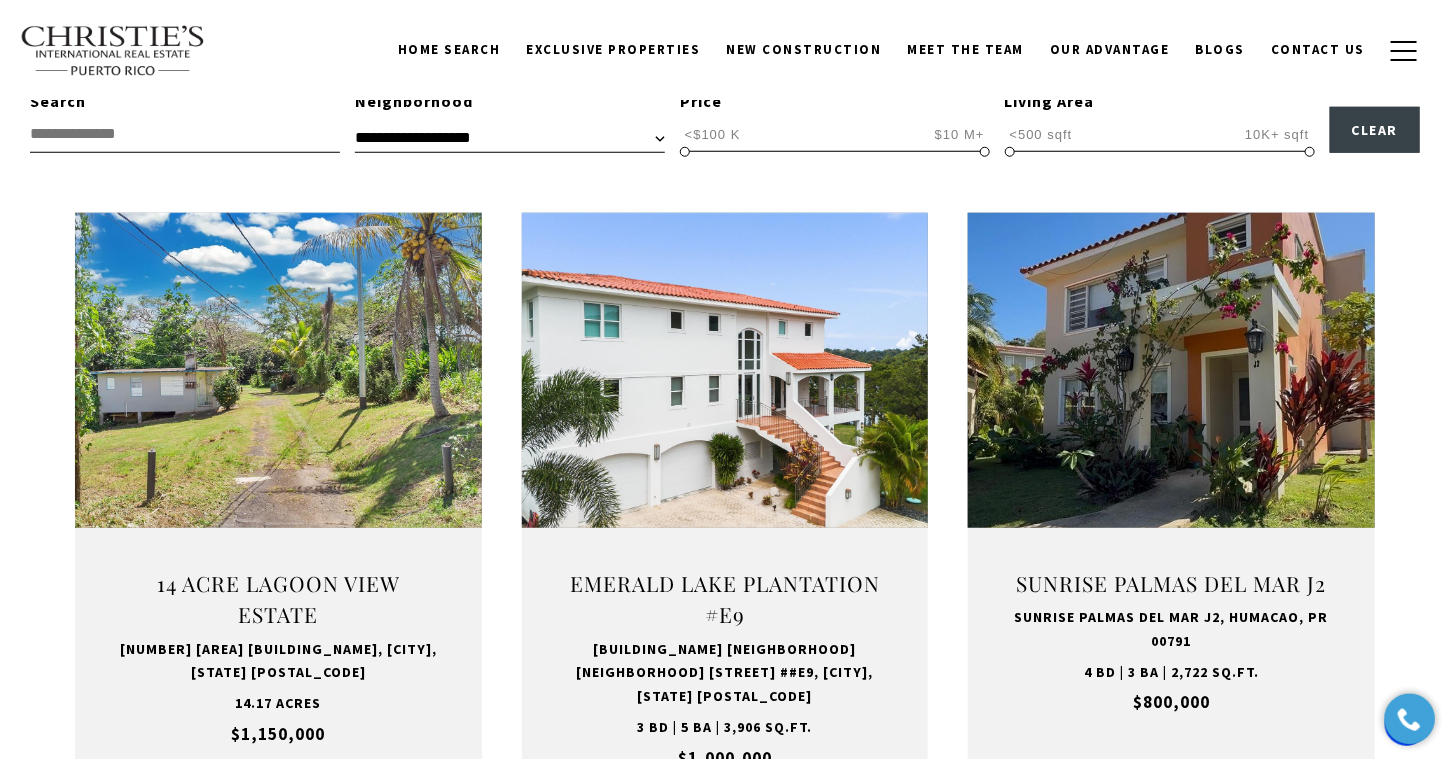 scroll, scrollTop: 600, scrollLeft: 0, axis: vertical 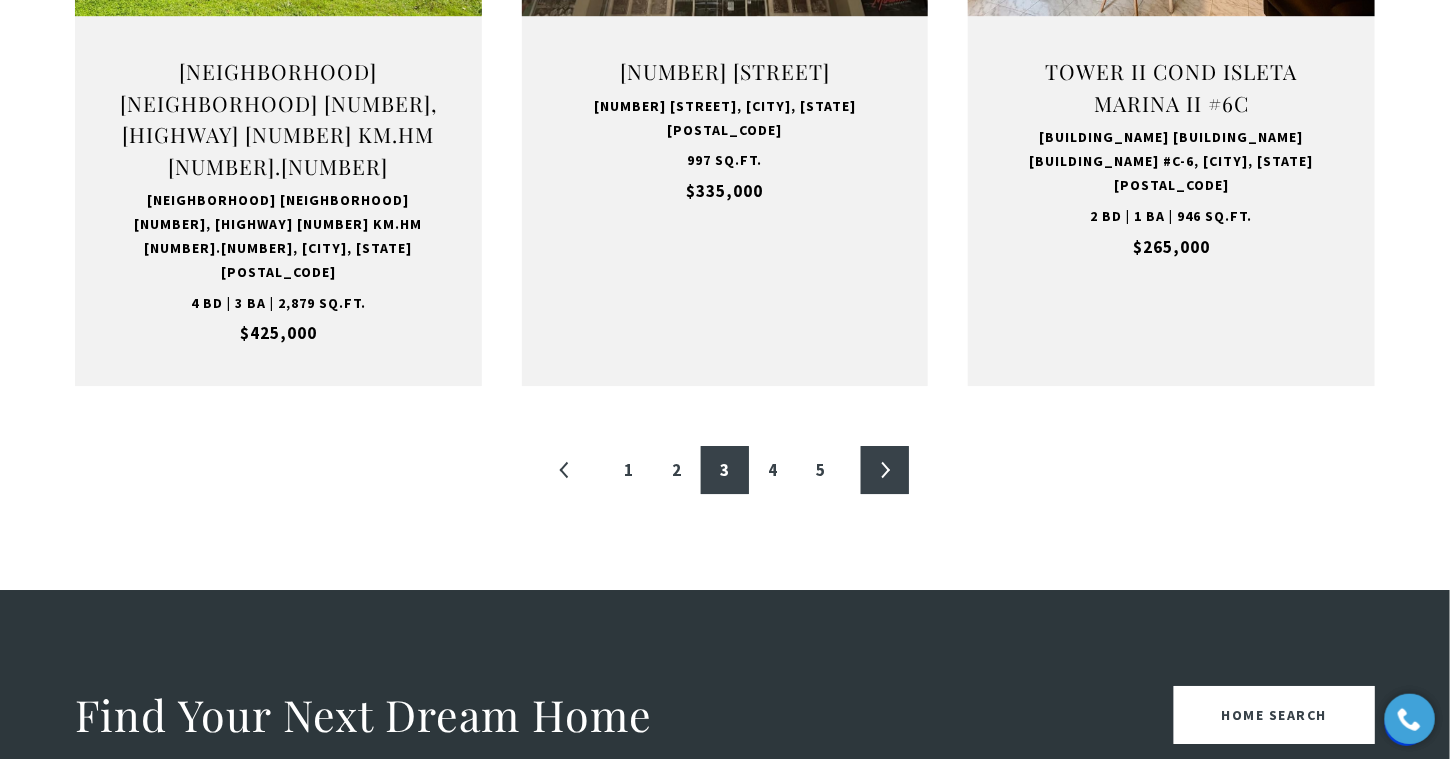 click on "»" at bounding box center [885, 470] 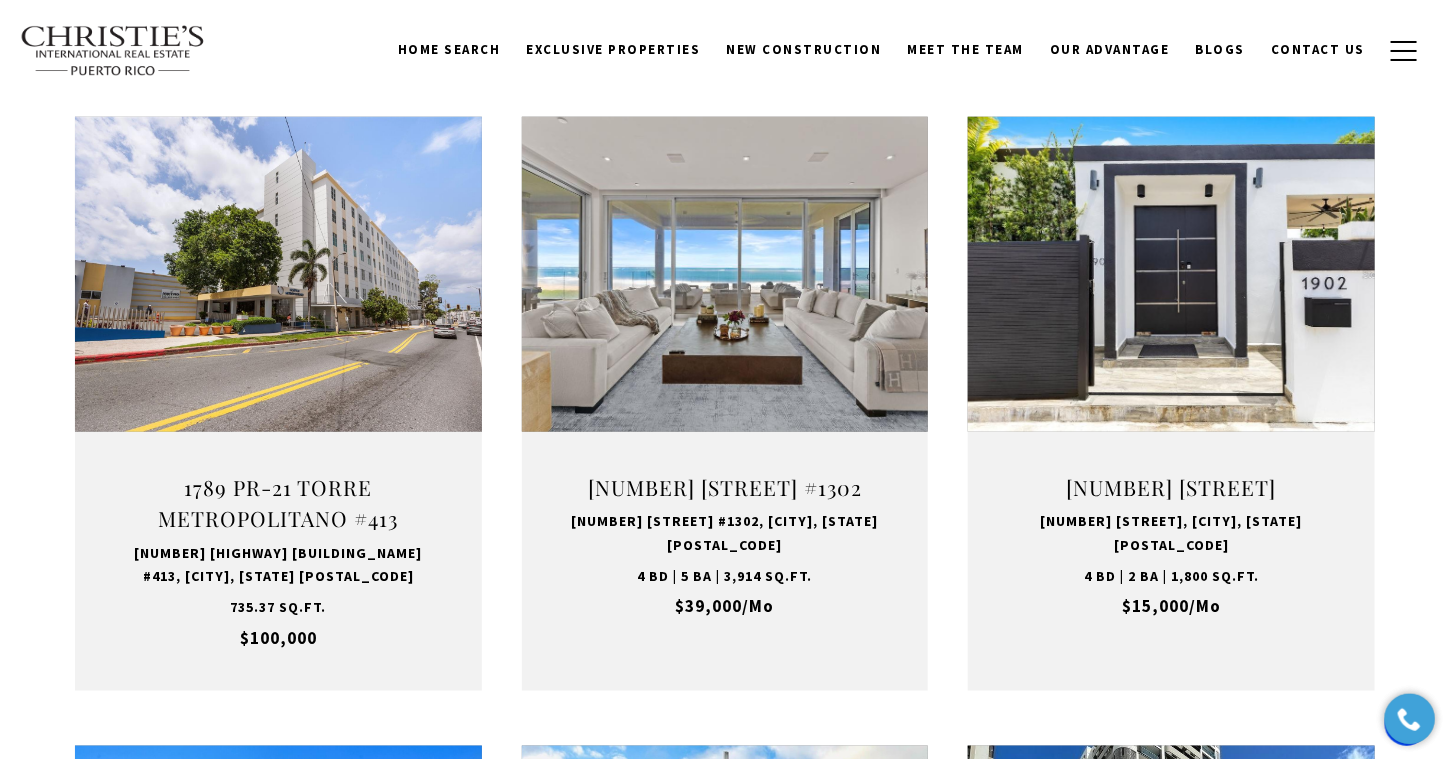 scroll, scrollTop: 600, scrollLeft: 0, axis: vertical 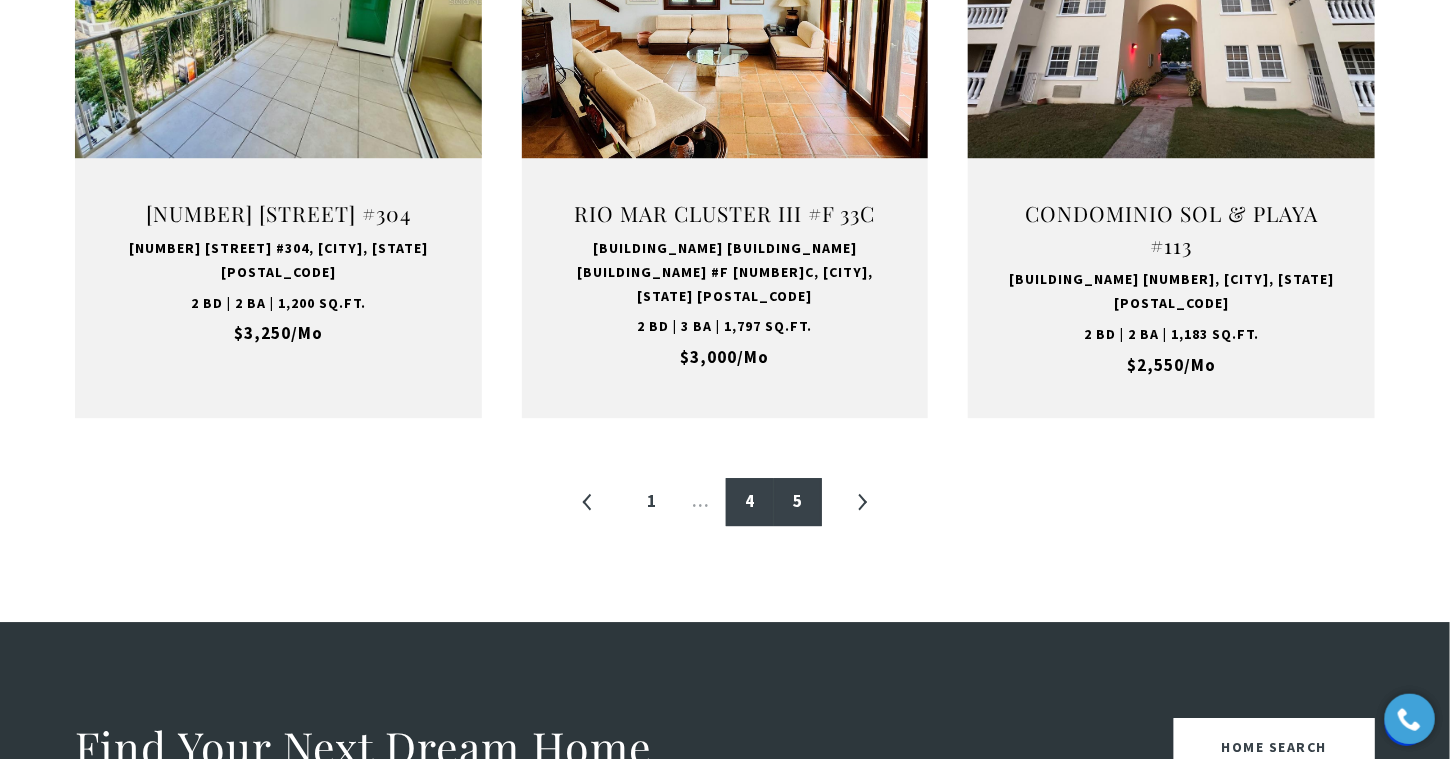 click on "5" at bounding box center [798, 502] 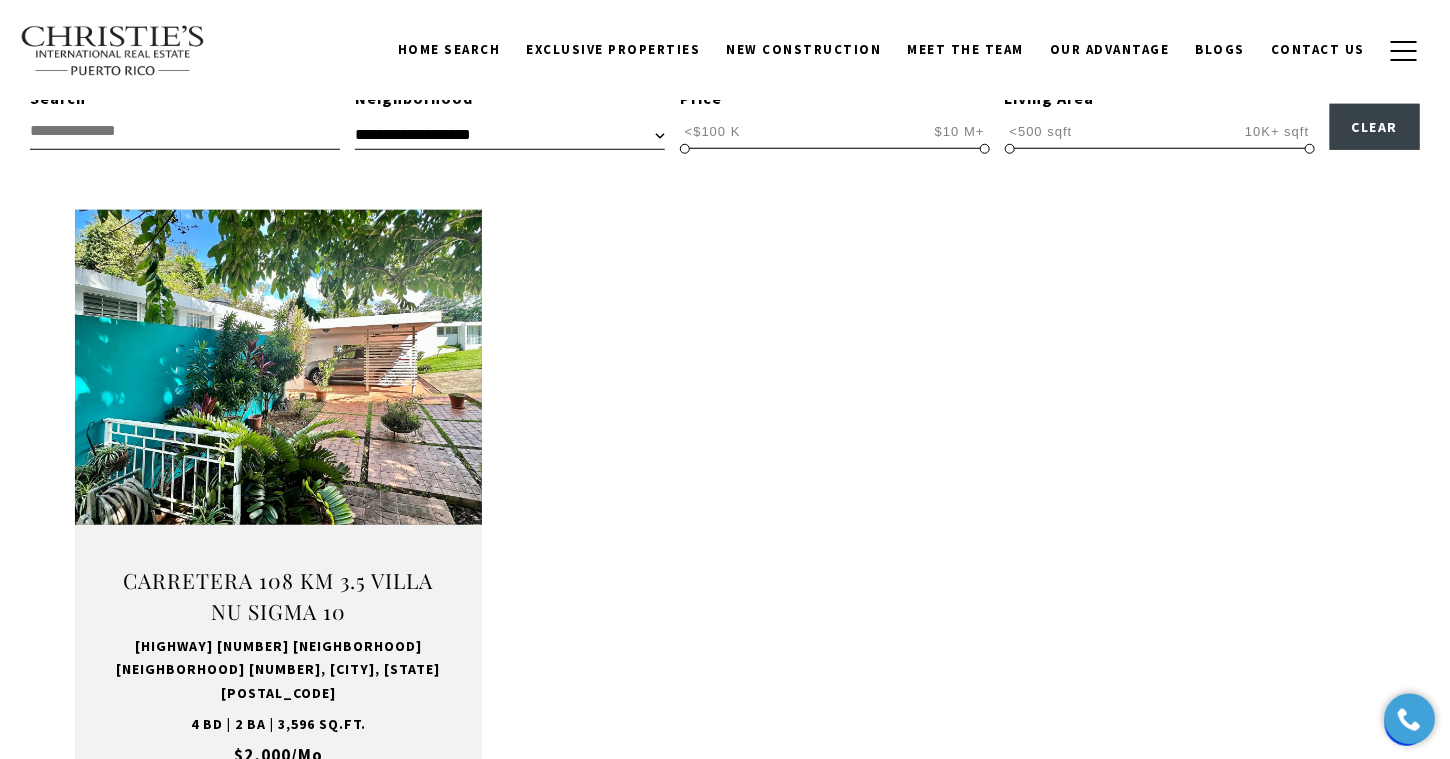 scroll, scrollTop: 600, scrollLeft: 0, axis: vertical 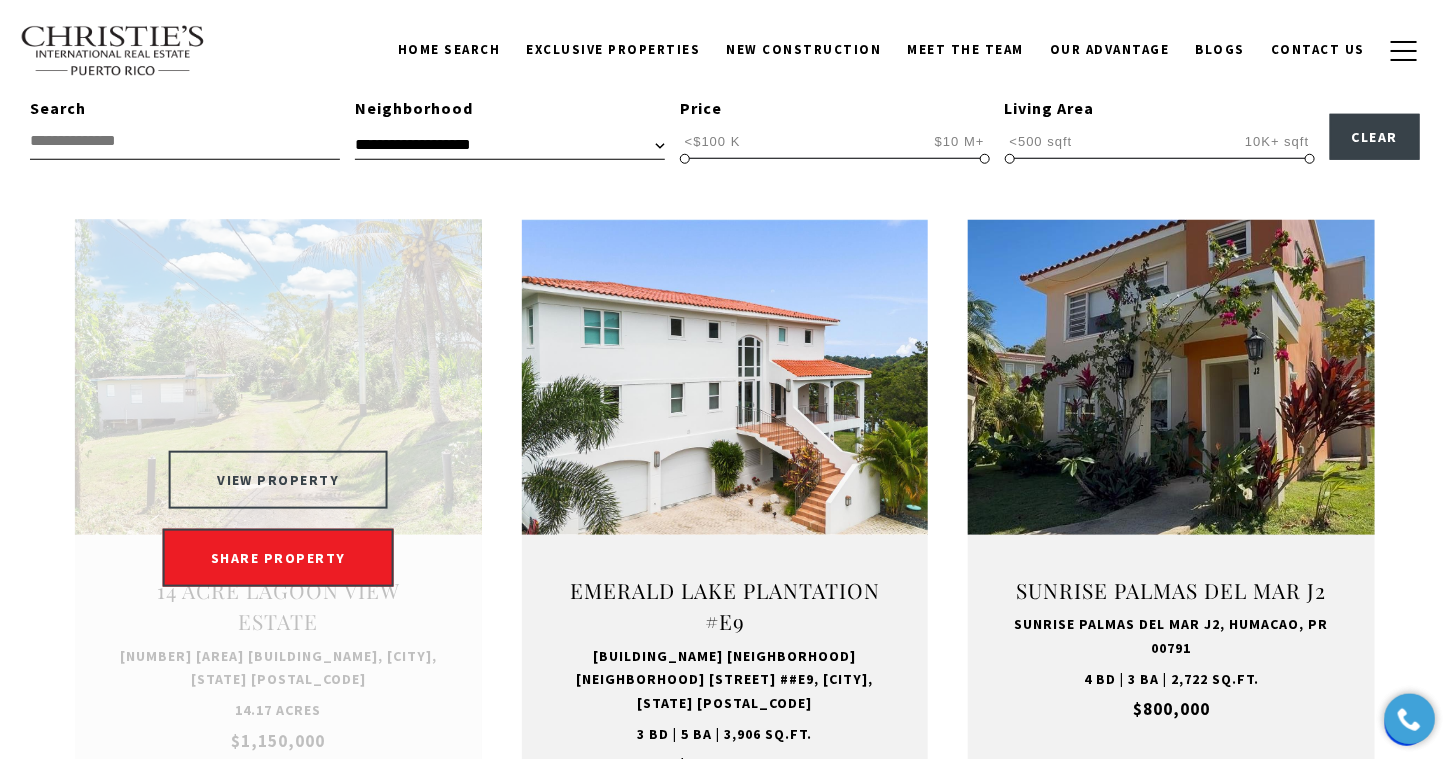 click on "VIEW PROPERTY" at bounding box center [278, 480] 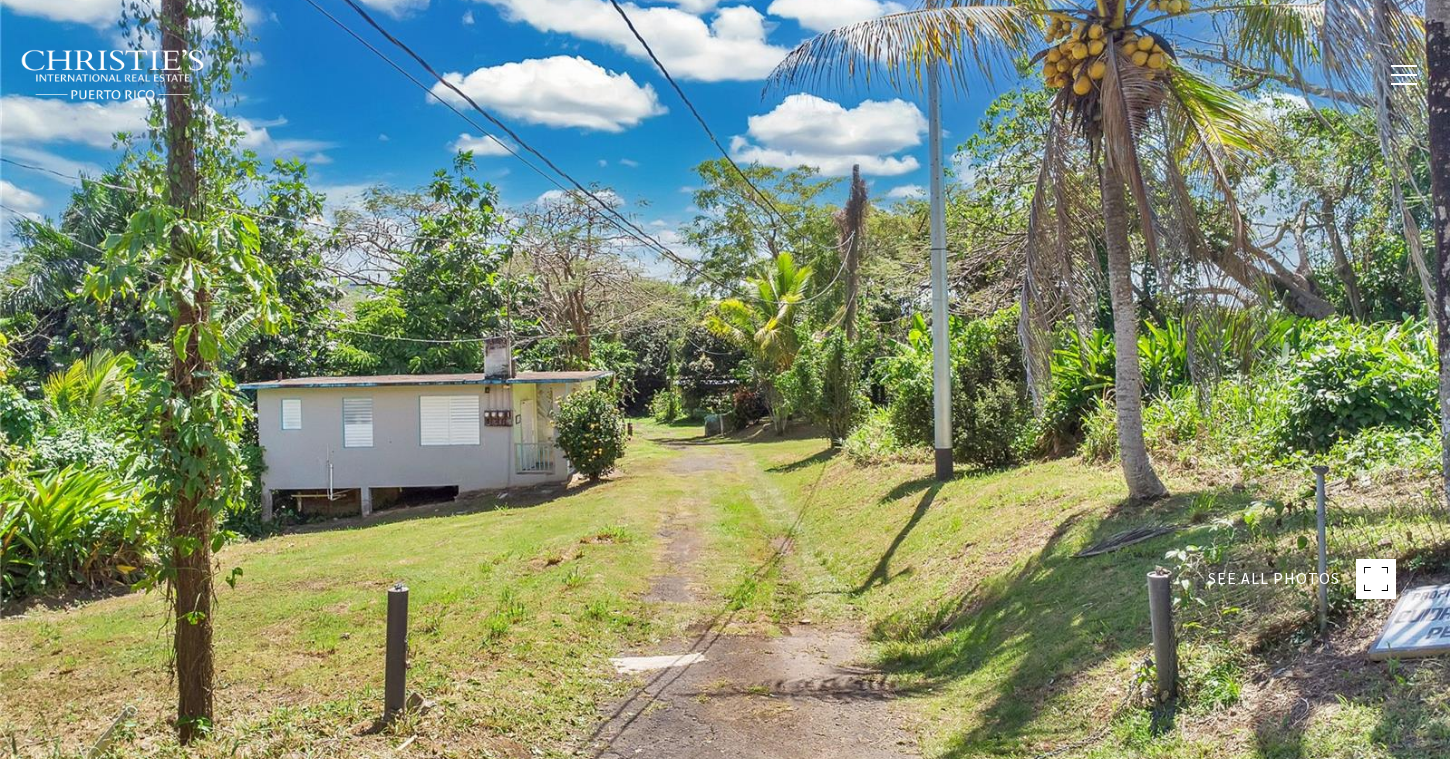 scroll, scrollTop: 0, scrollLeft: 0, axis: both 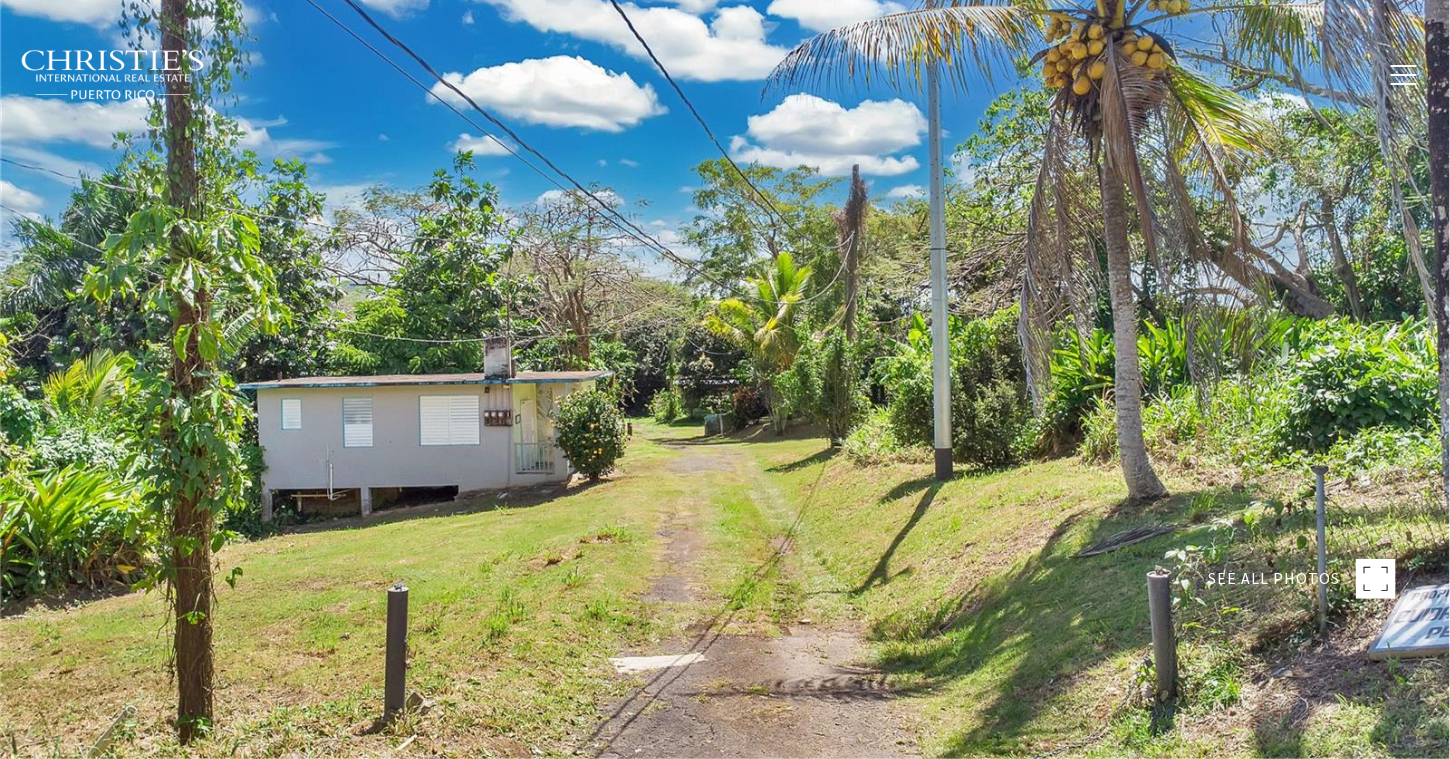 type on "**********" 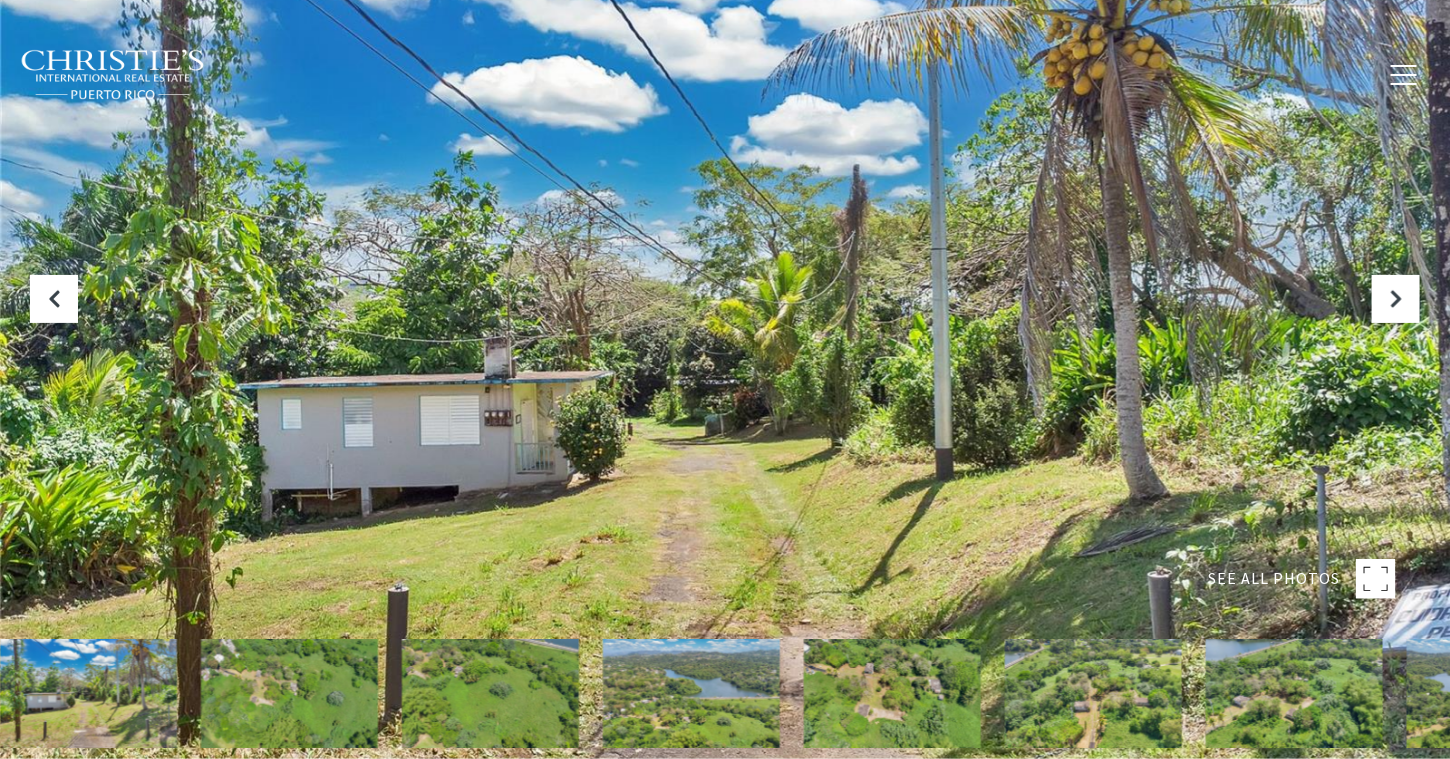 scroll, scrollTop: 0, scrollLeft: 0, axis: both 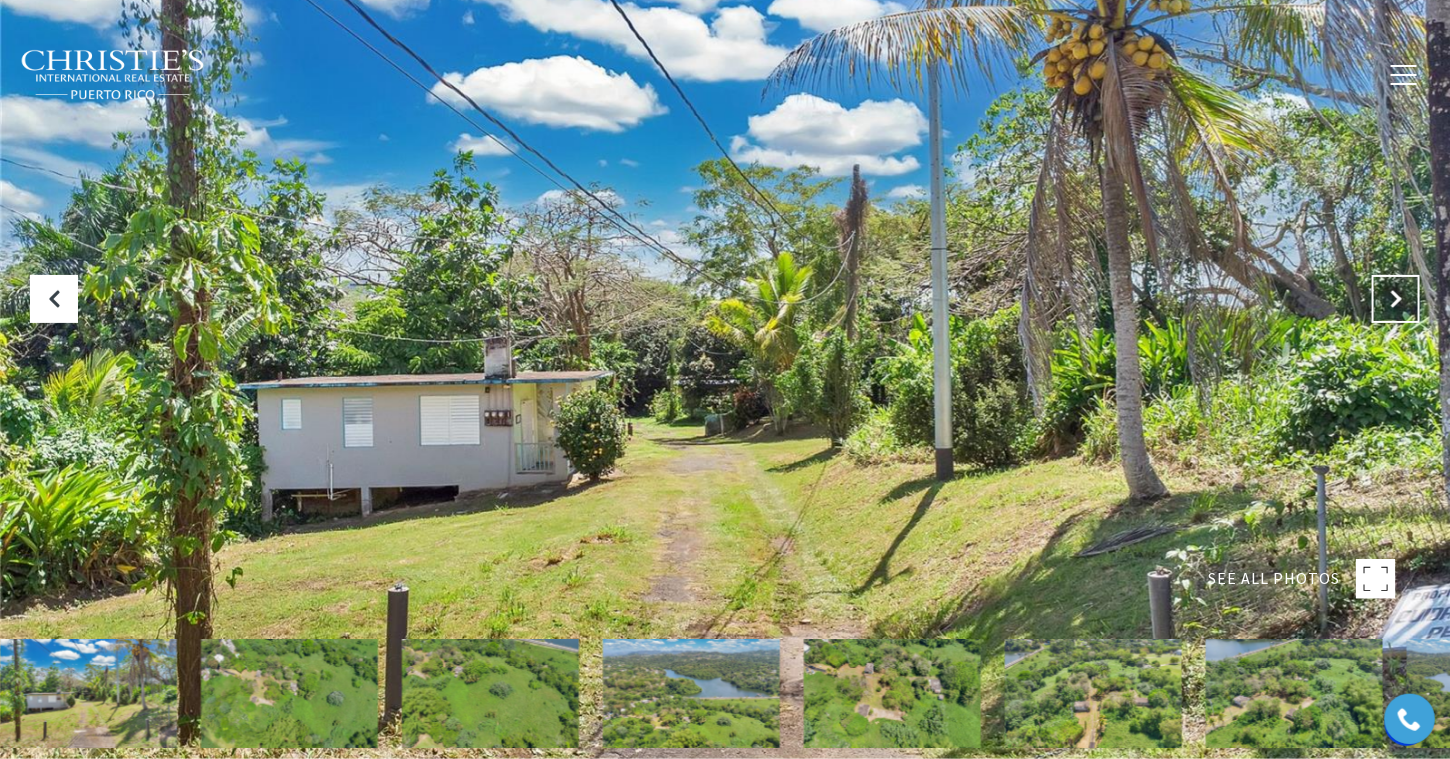 click at bounding box center [1396, 299] 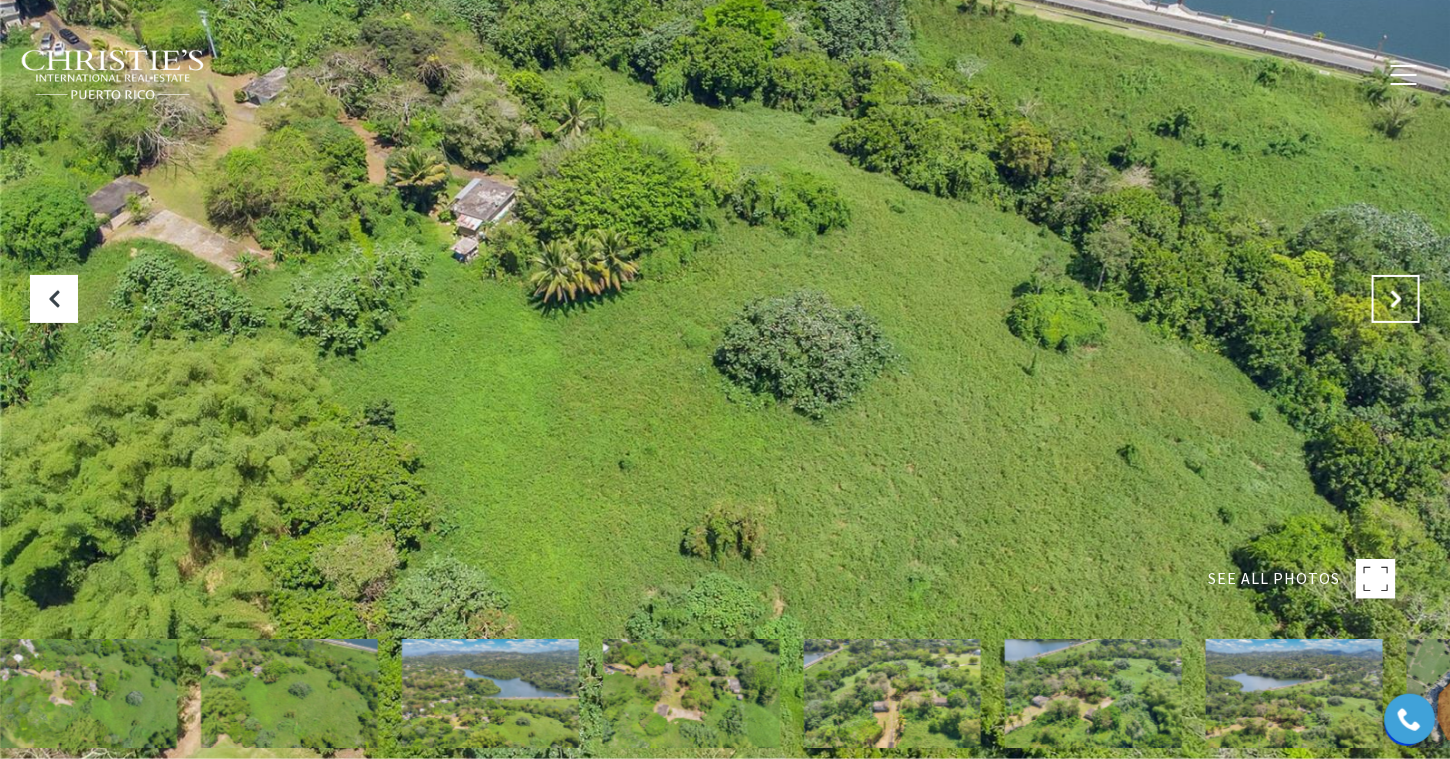 click at bounding box center [1396, 299] 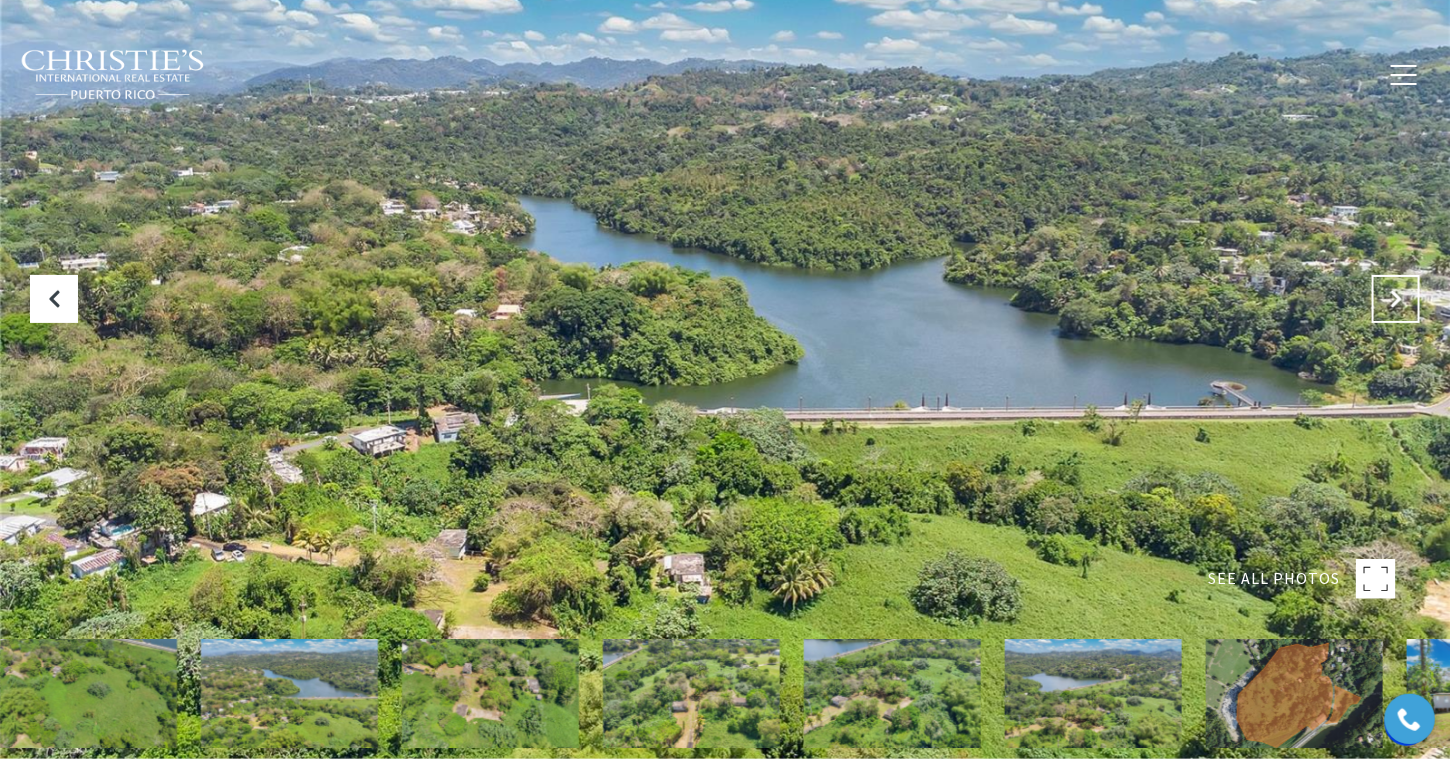 click at bounding box center (1396, 299) 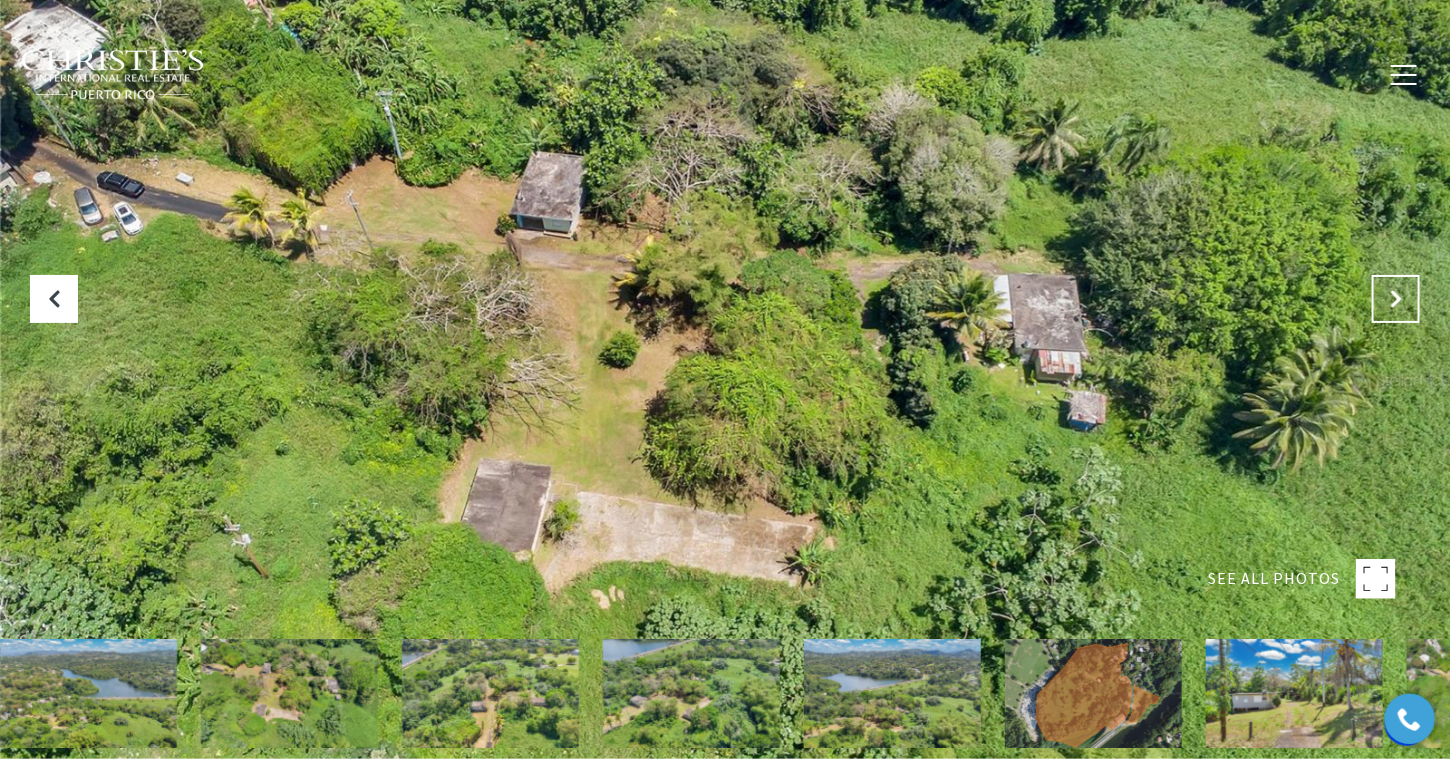click at bounding box center (1396, 299) 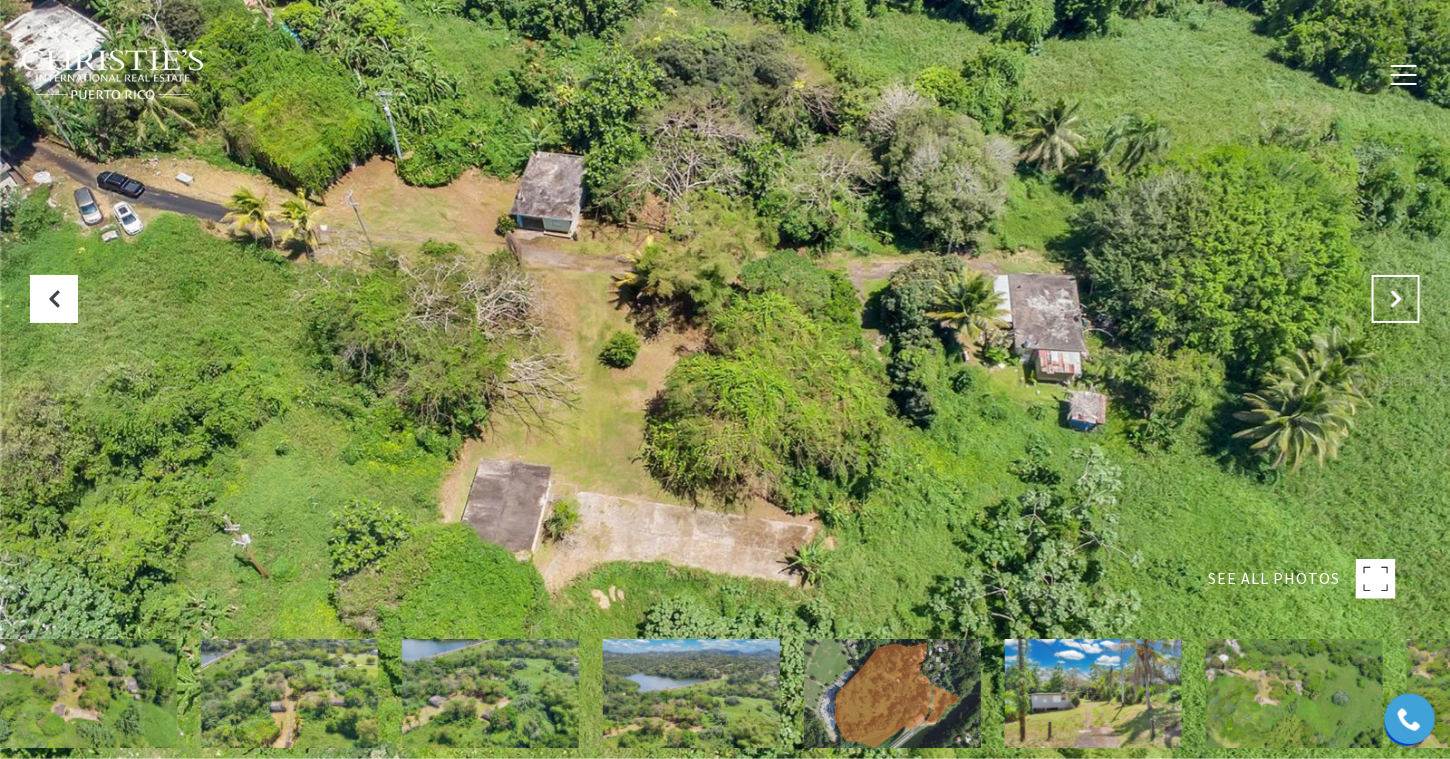 click at bounding box center [1396, 299] 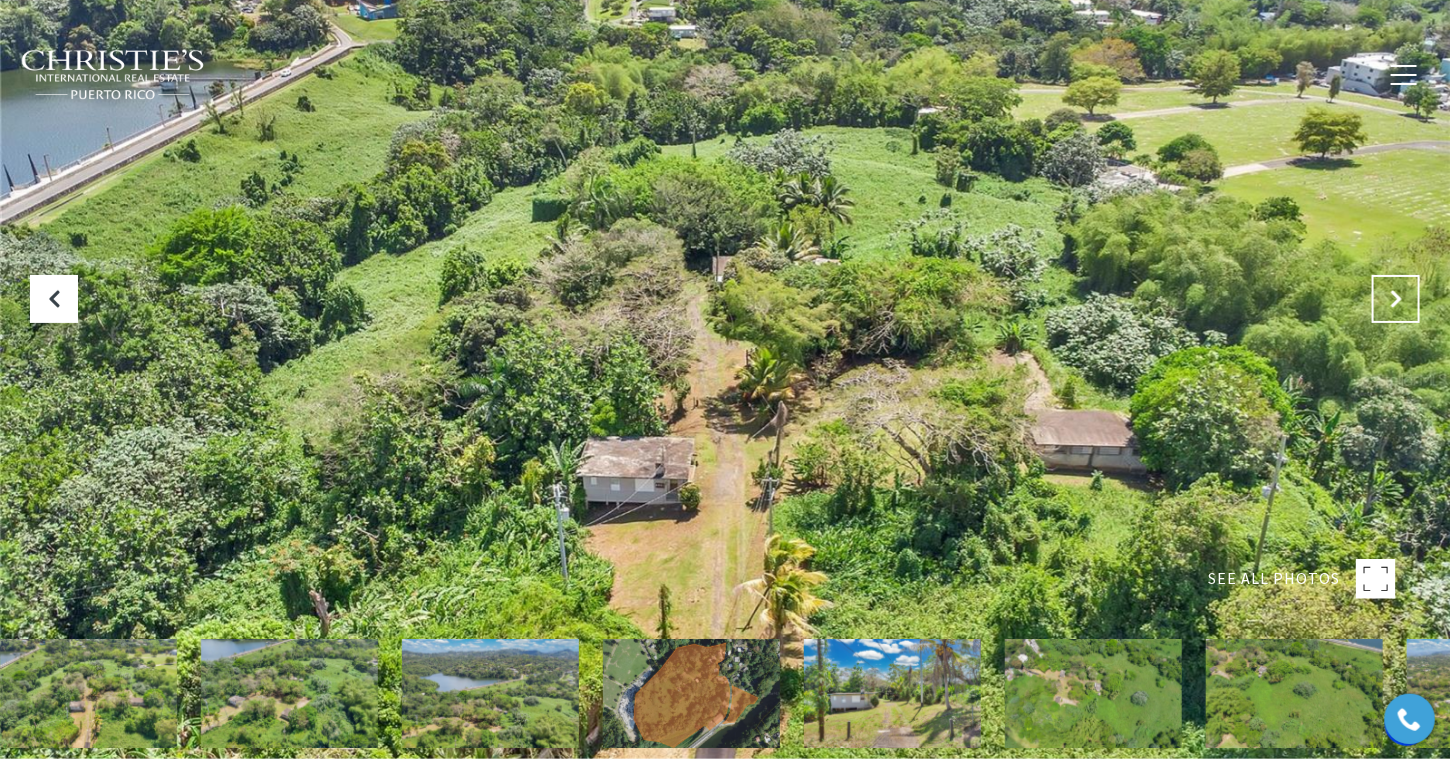 click at bounding box center [1396, 299] 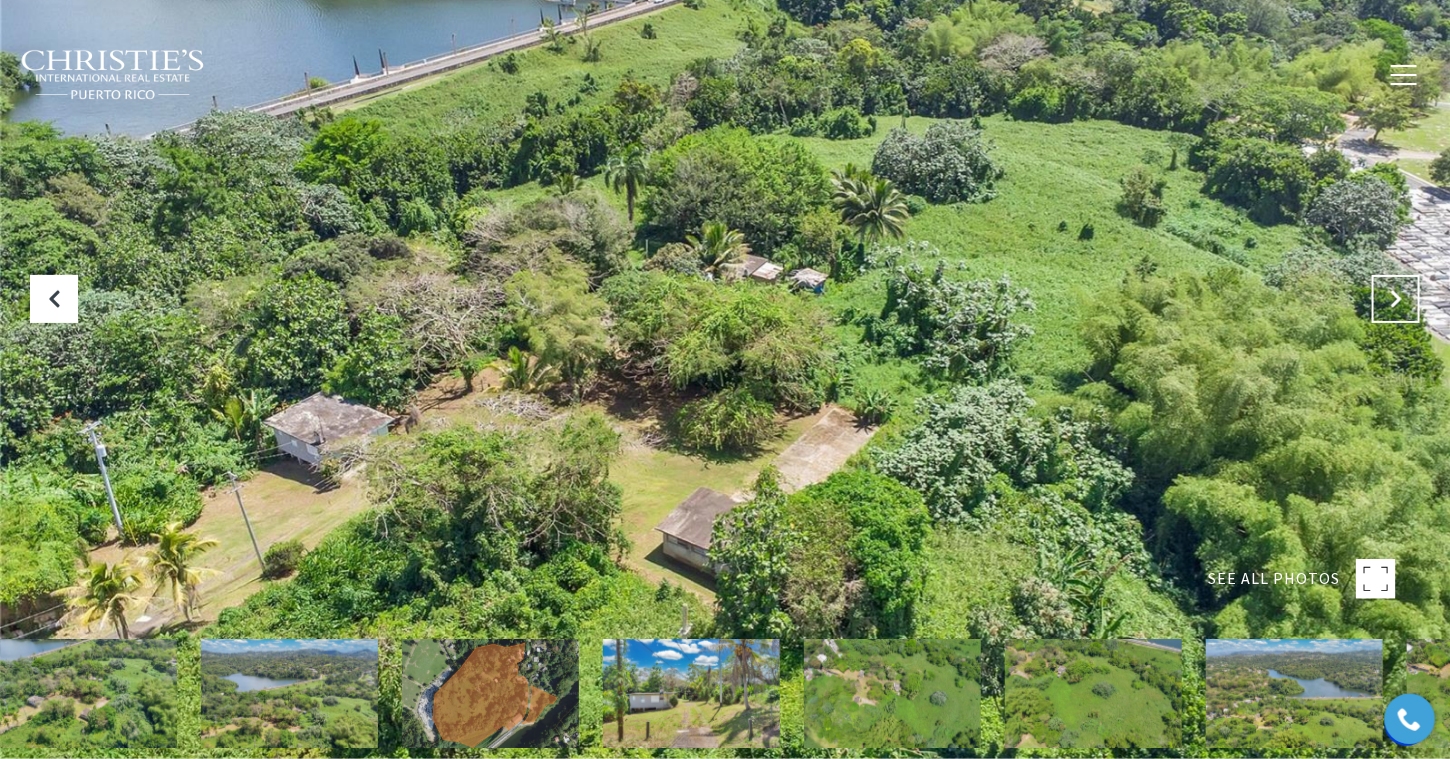 click at bounding box center [1396, 299] 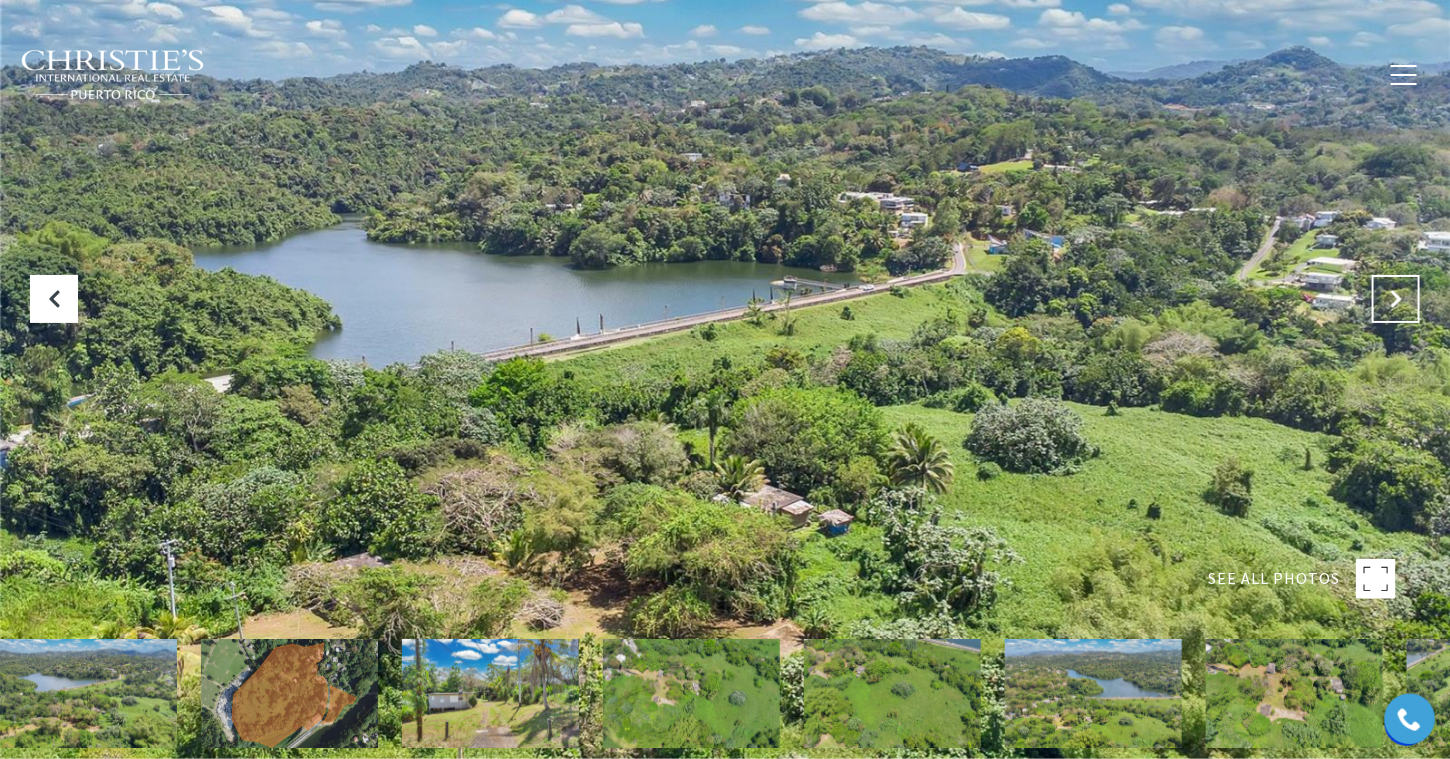 click at bounding box center [1396, 299] 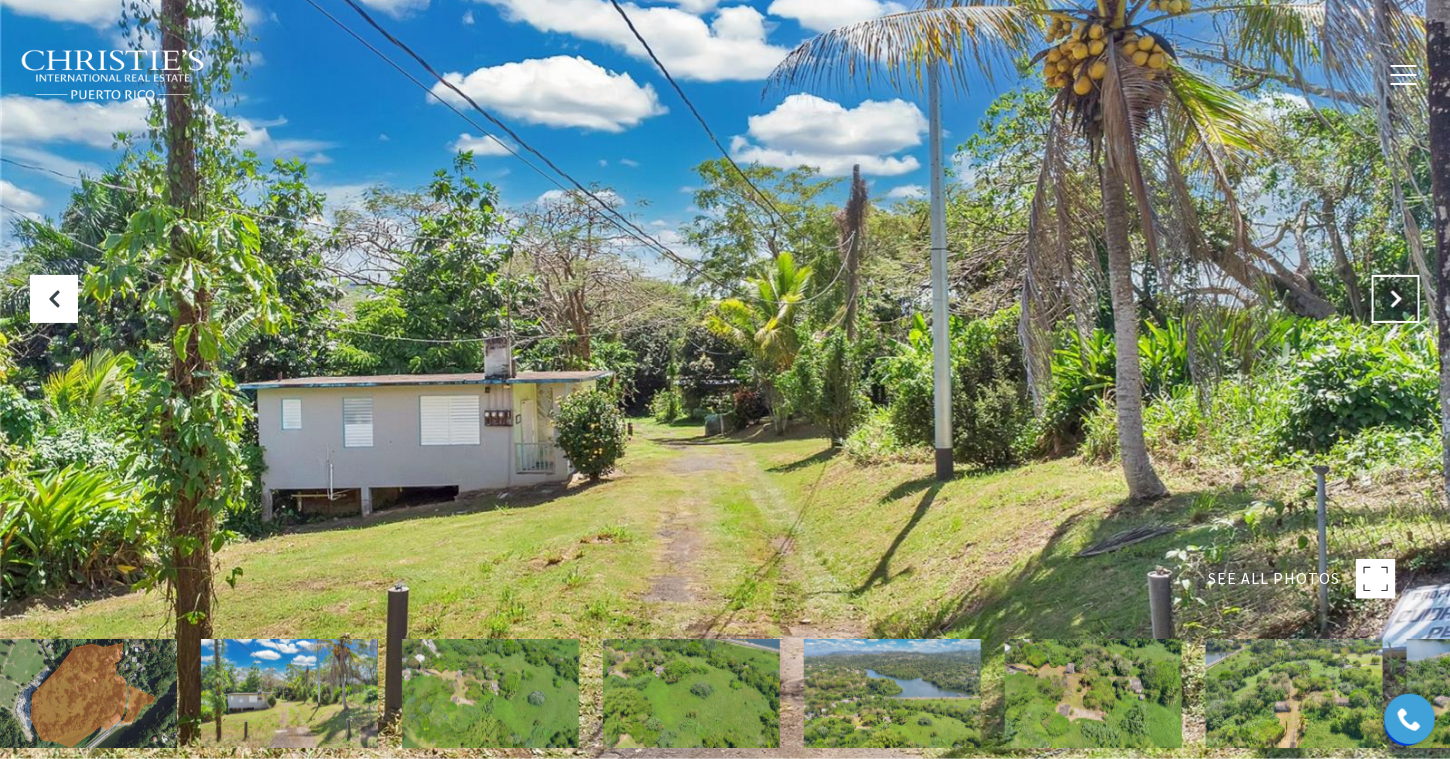click at bounding box center [1396, 299] 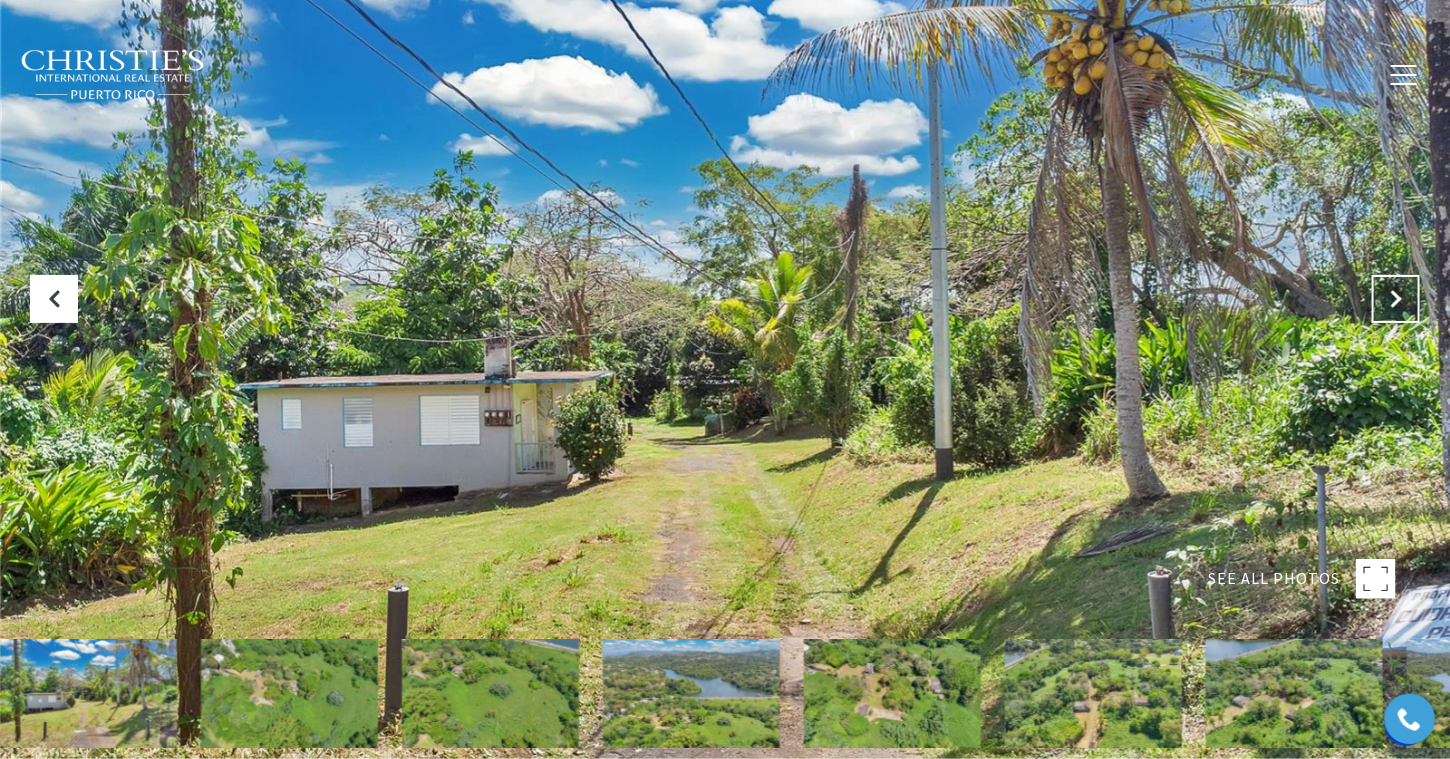 click at bounding box center (1396, 299) 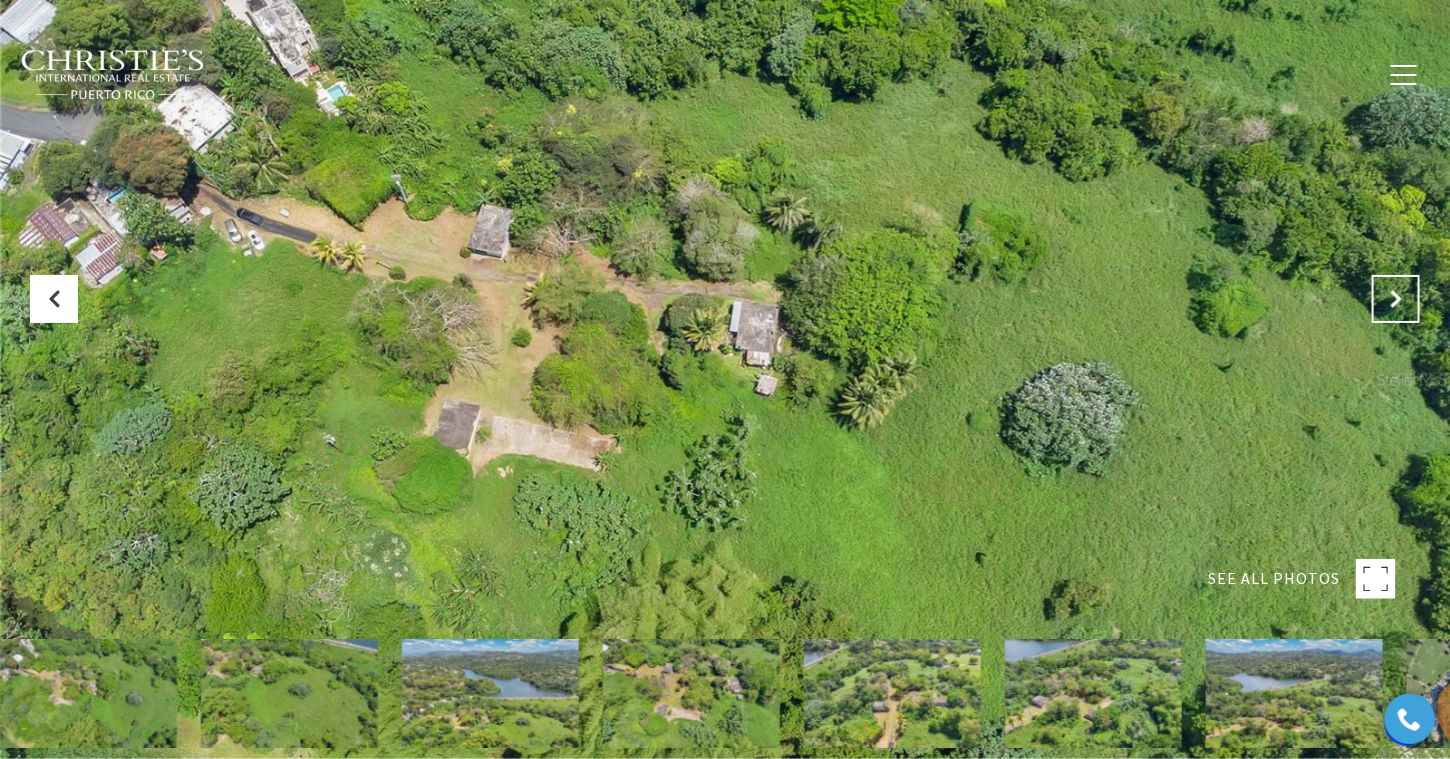 click at bounding box center [1396, 299] 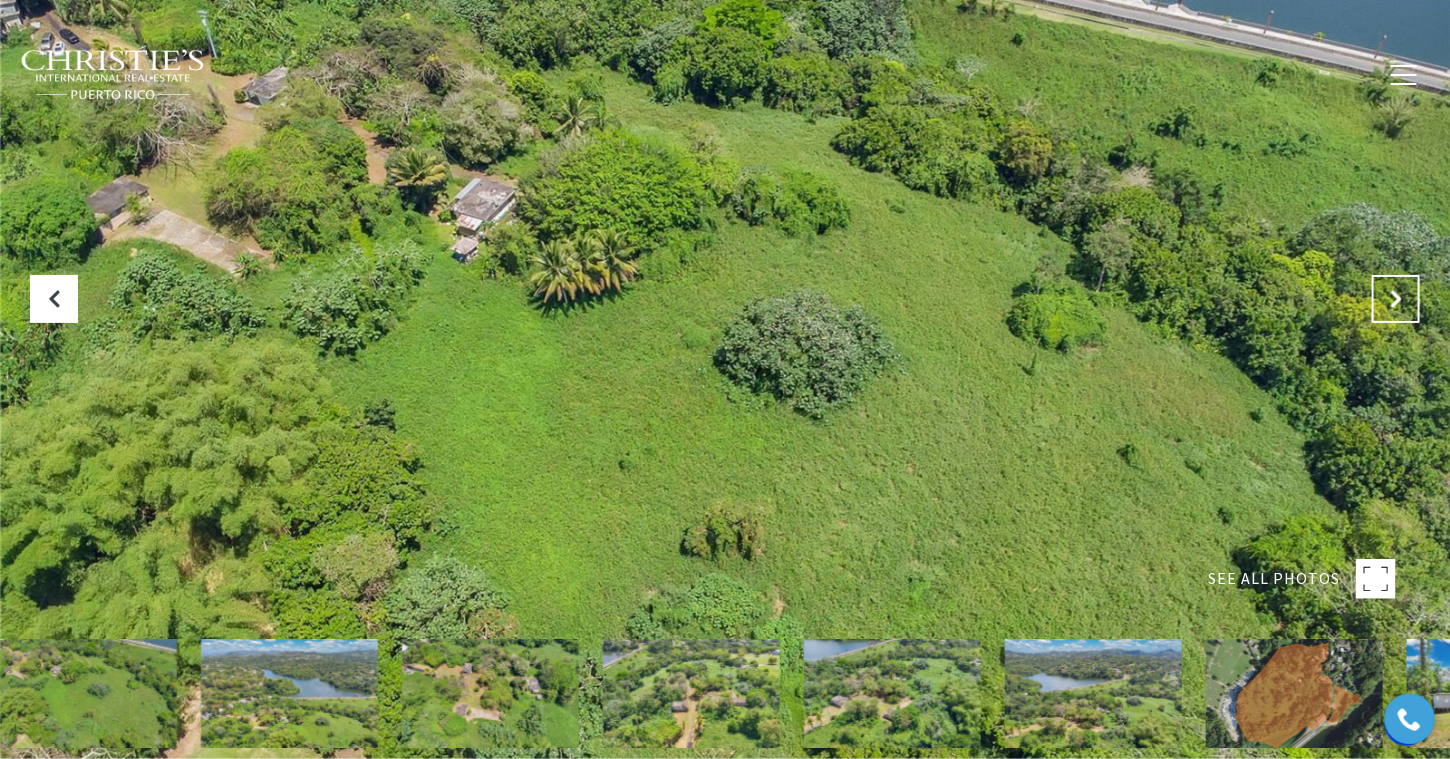 click at bounding box center (1396, 299) 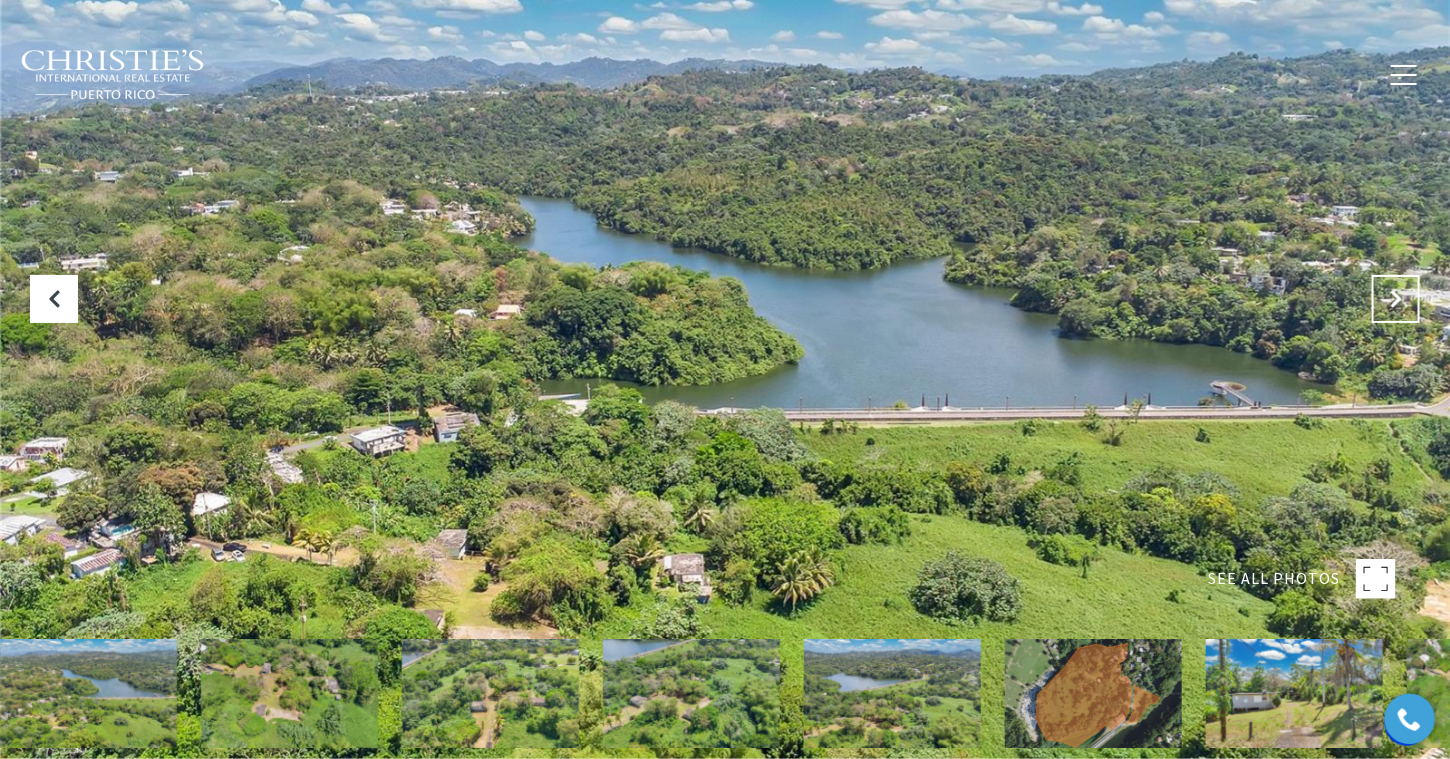 click at bounding box center [1396, 299] 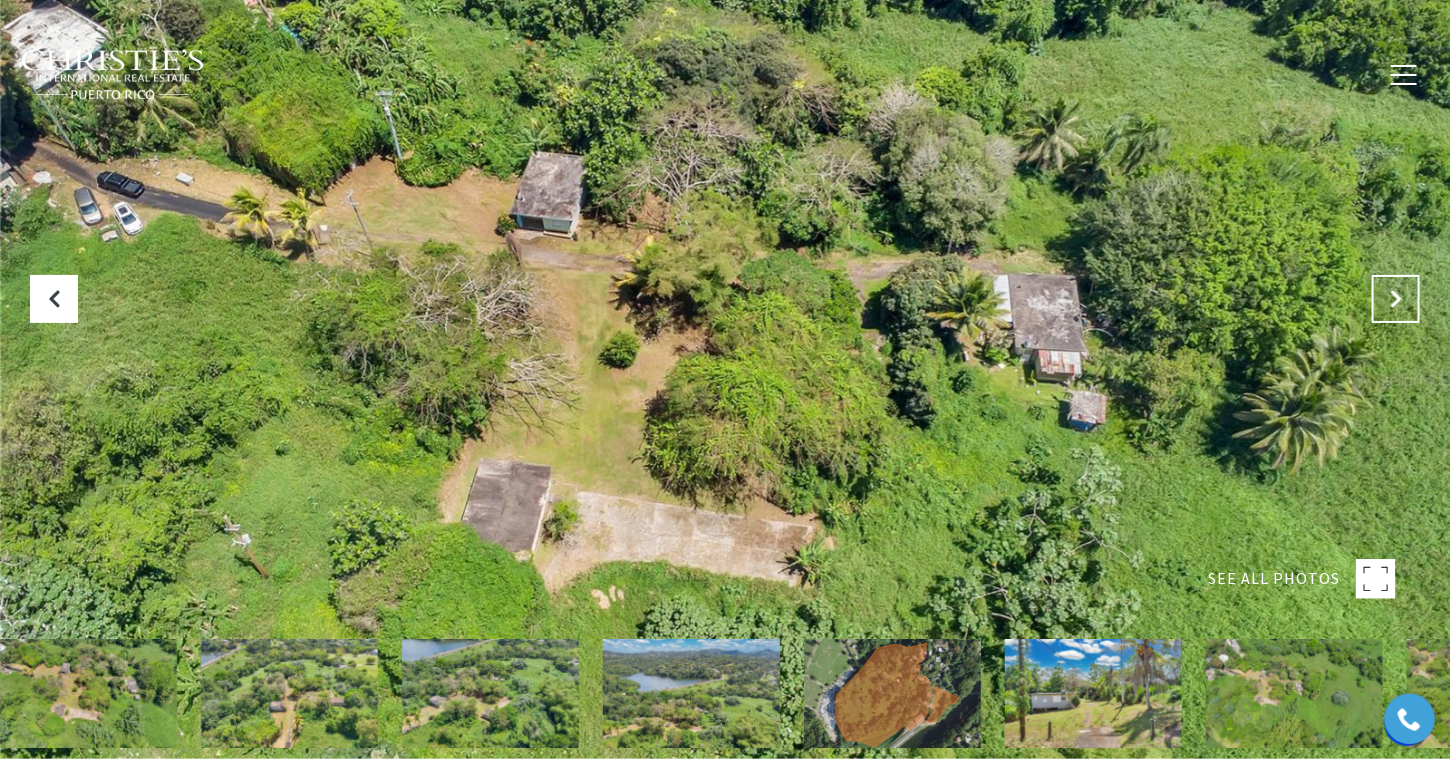 click at bounding box center [1396, 299] 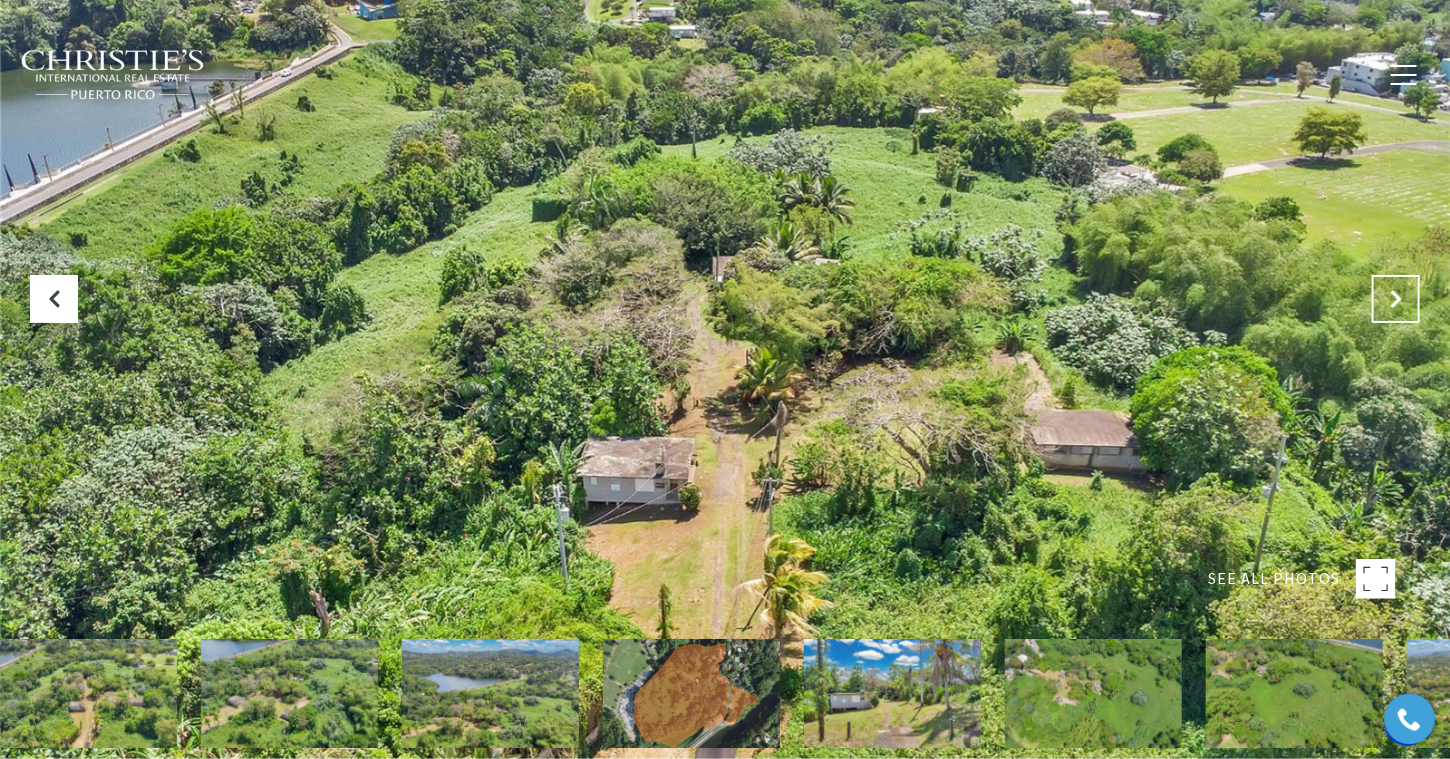 click at bounding box center (1396, 299) 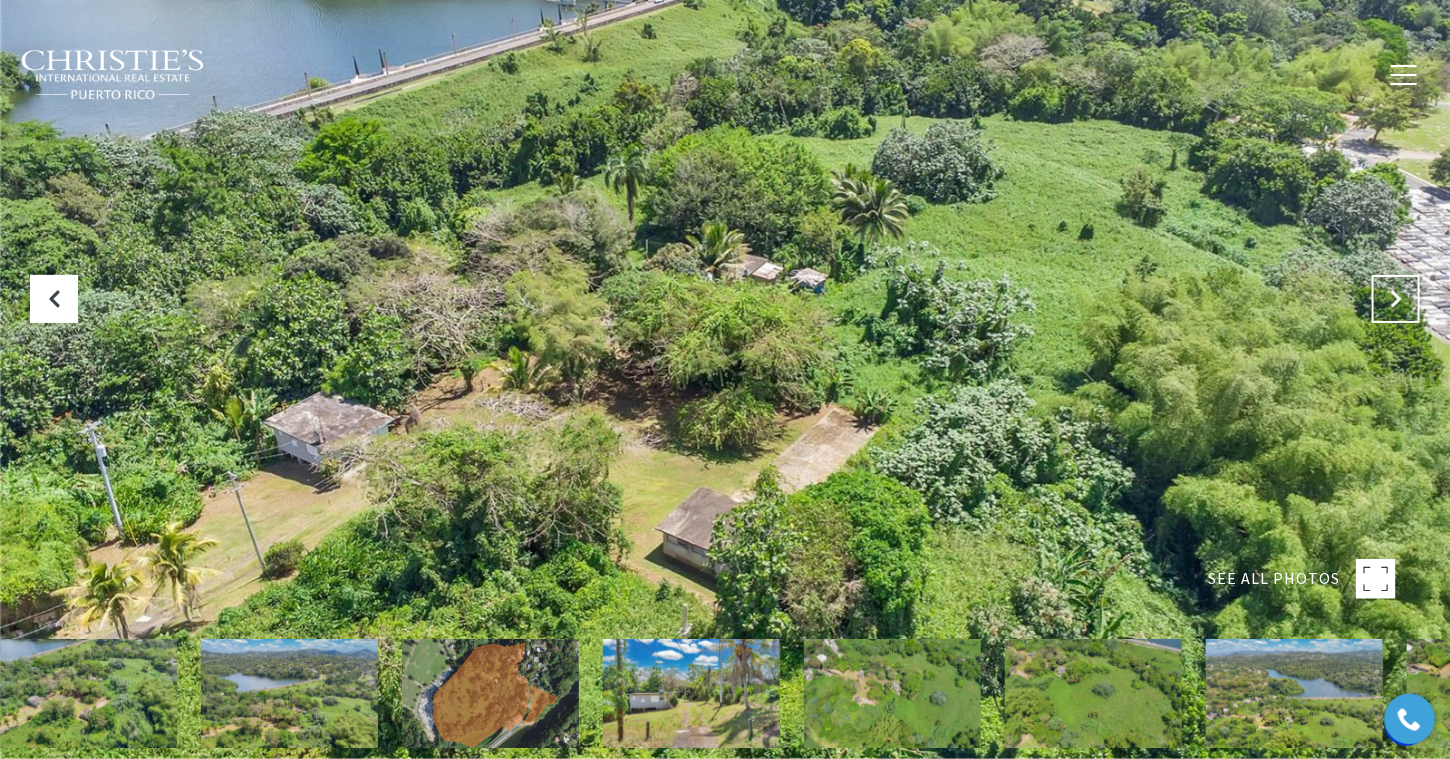 click at bounding box center (1396, 299) 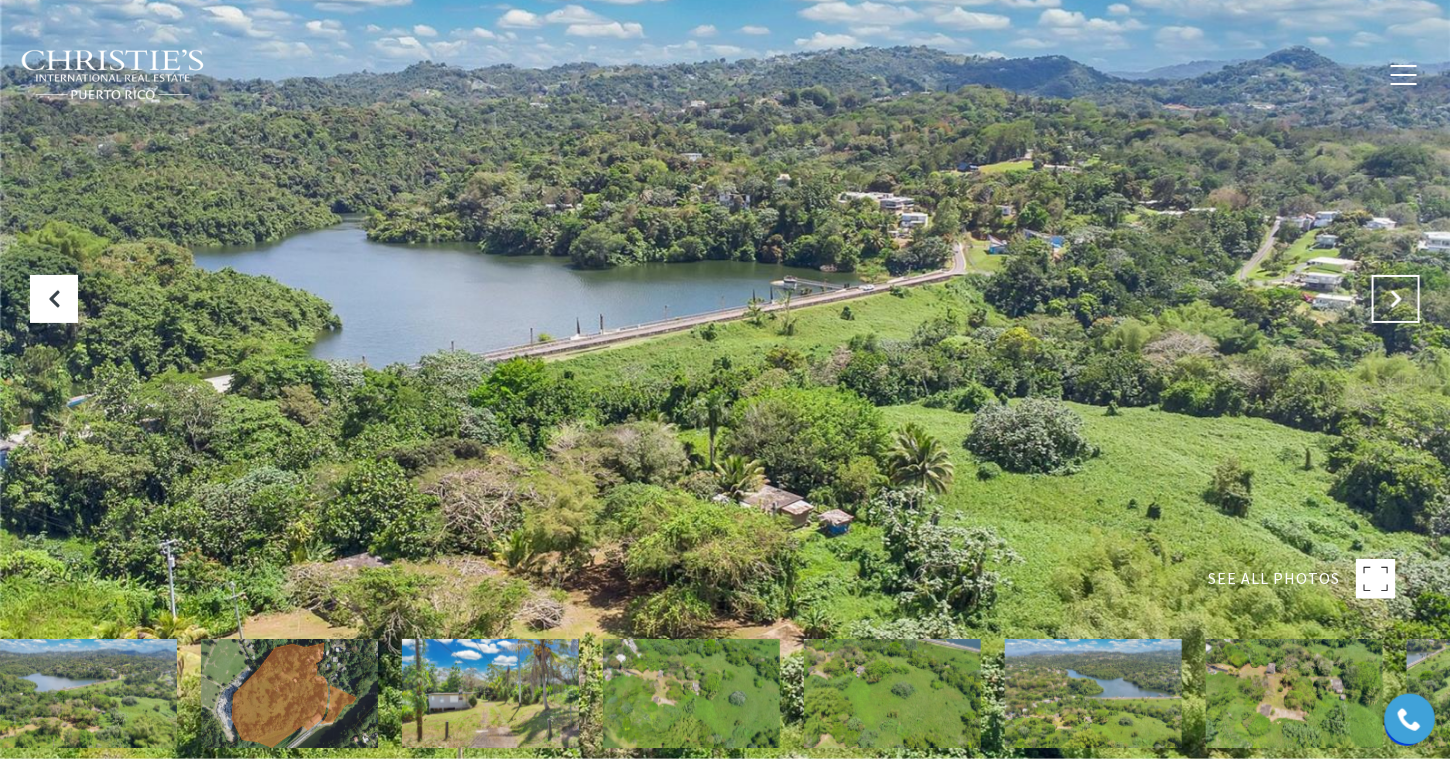 click at bounding box center [1396, 299] 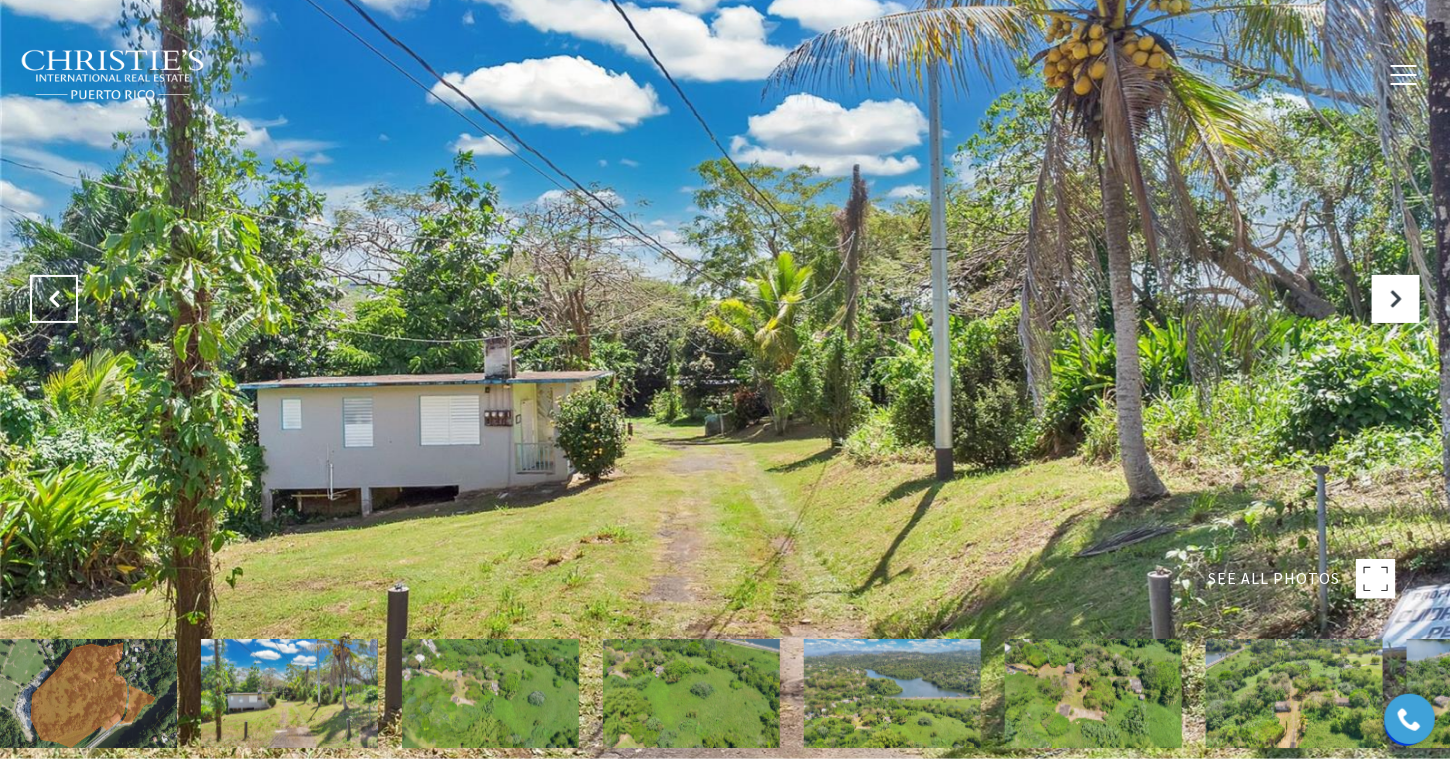 click at bounding box center (54, 299) 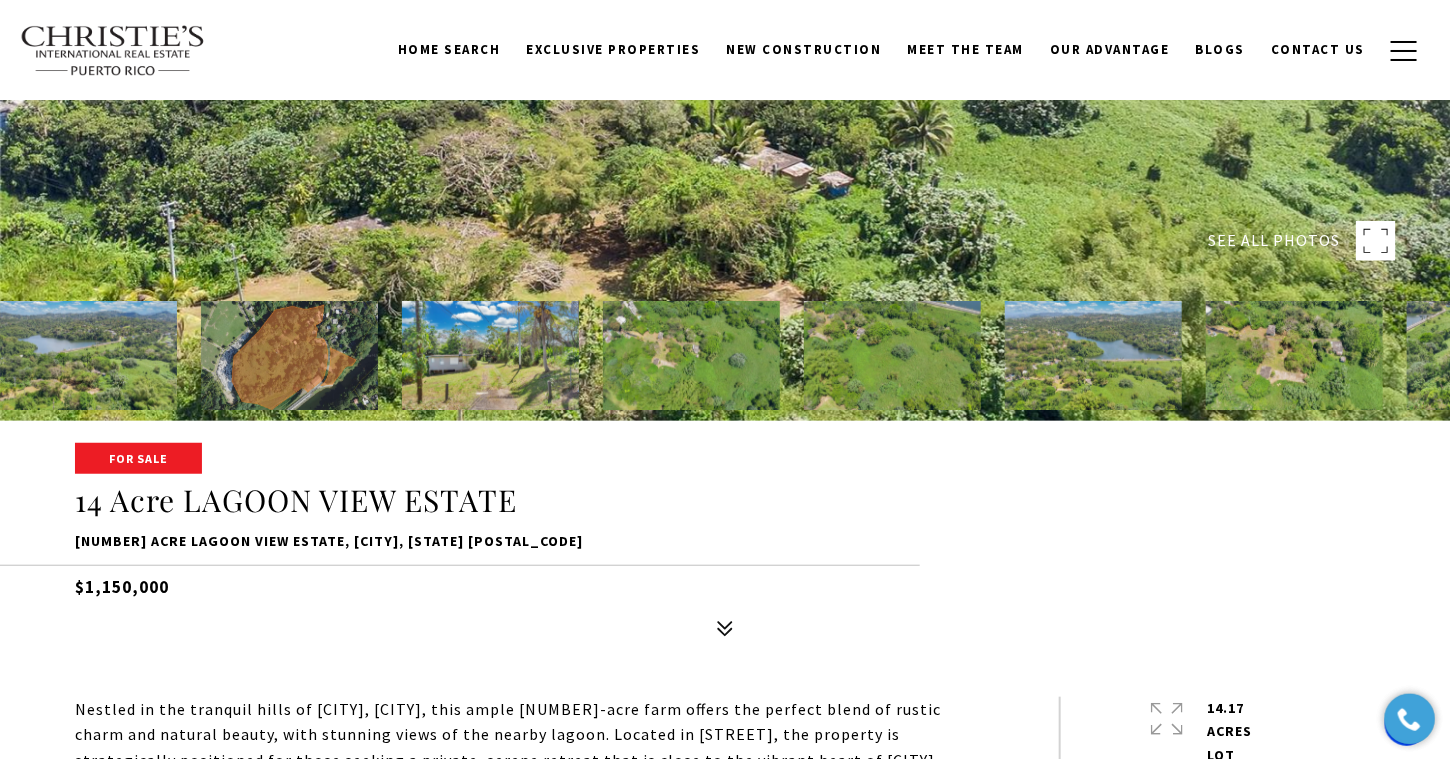 scroll, scrollTop: 0, scrollLeft: 0, axis: both 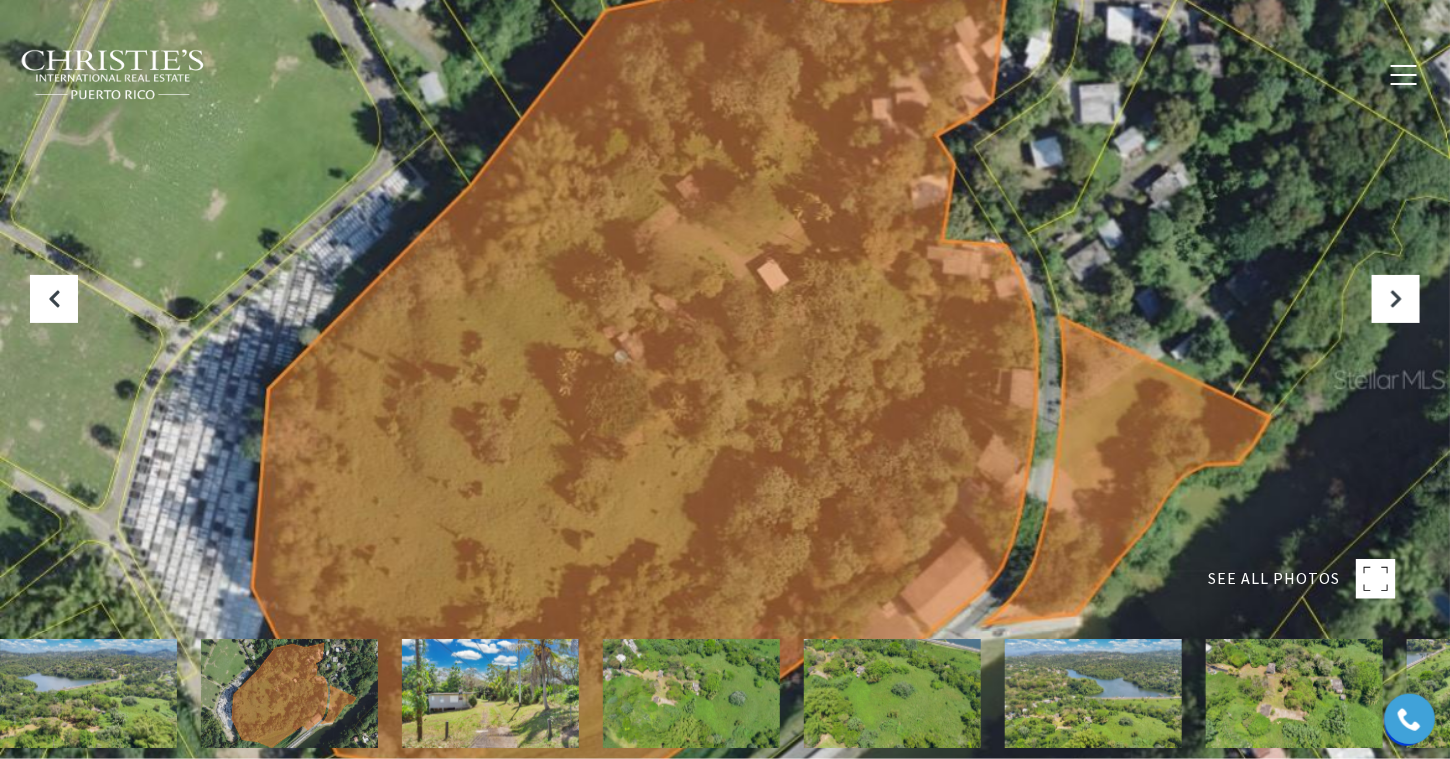 click on "New Construction" at bounding box center (804, 73) 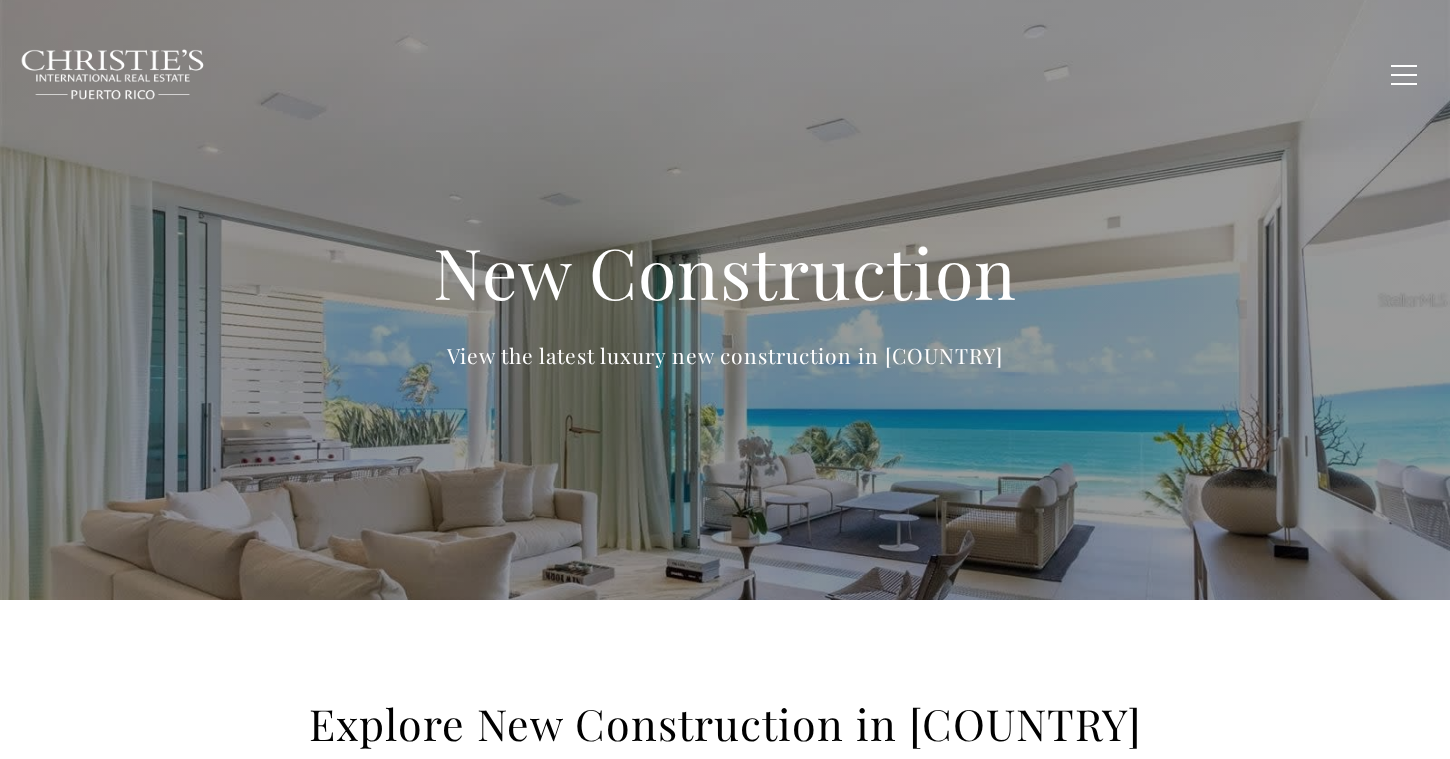 scroll, scrollTop: 0, scrollLeft: 0, axis: both 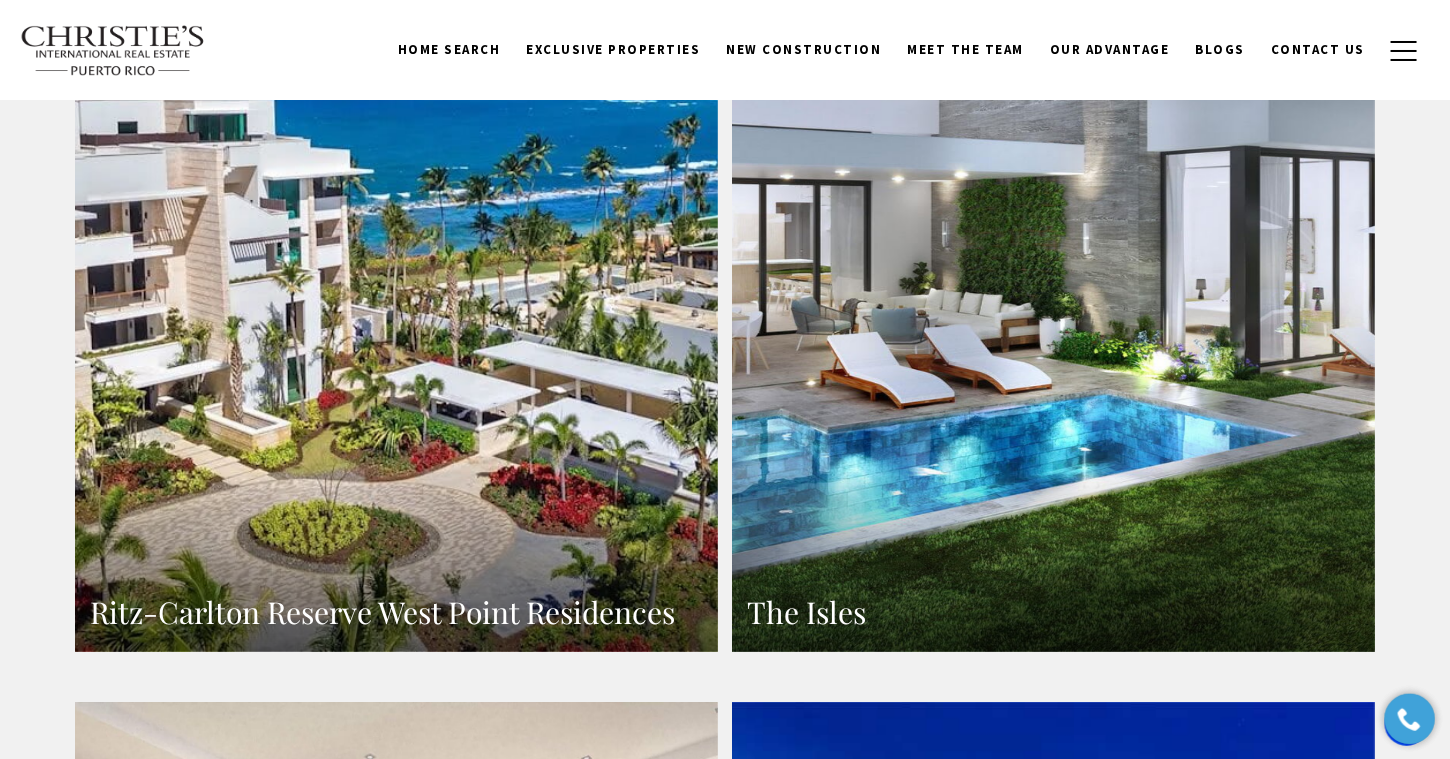click on "Ritz-Carlton Reserve West Point Residences" at bounding box center [396, 260] 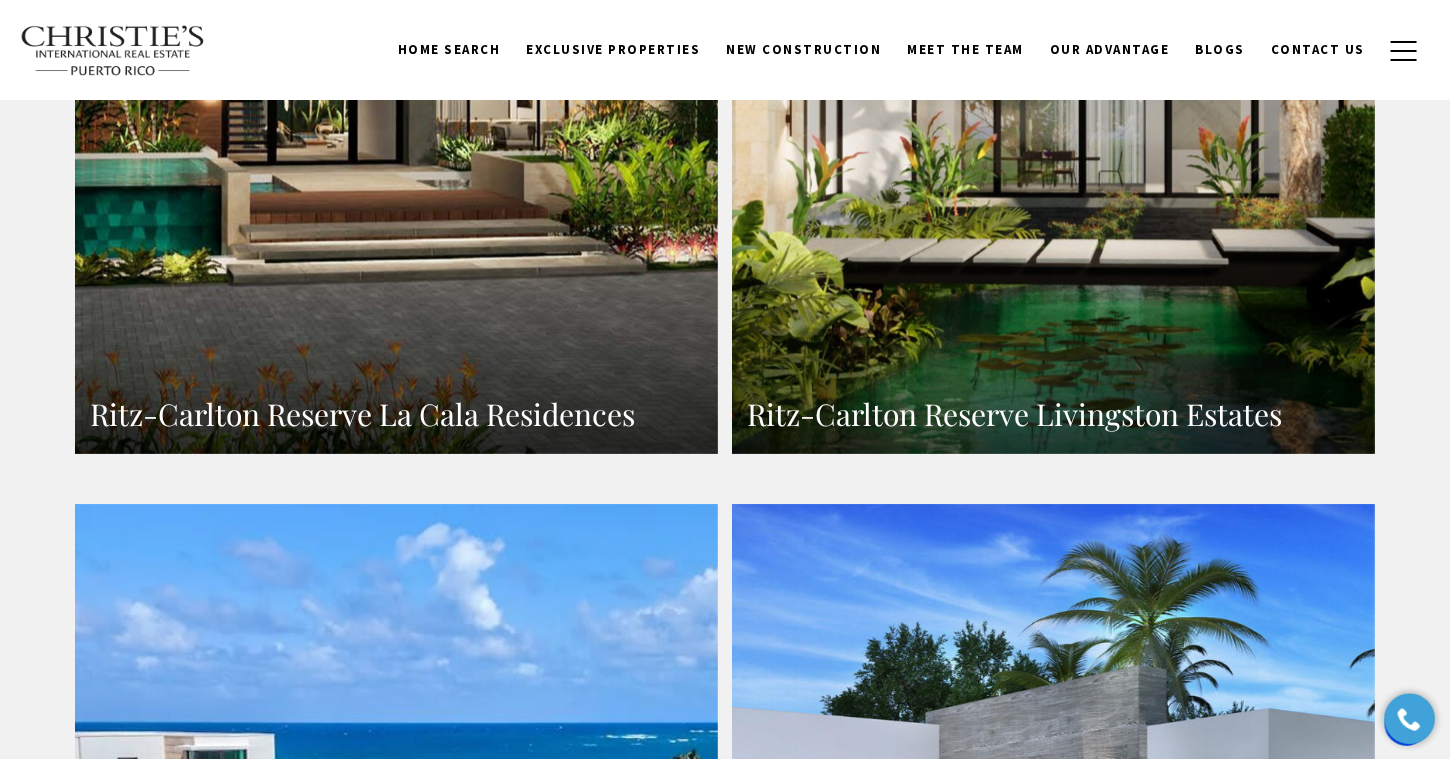 scroll, scrollTop: 2400, scrollLeft: 0, axis: vertical 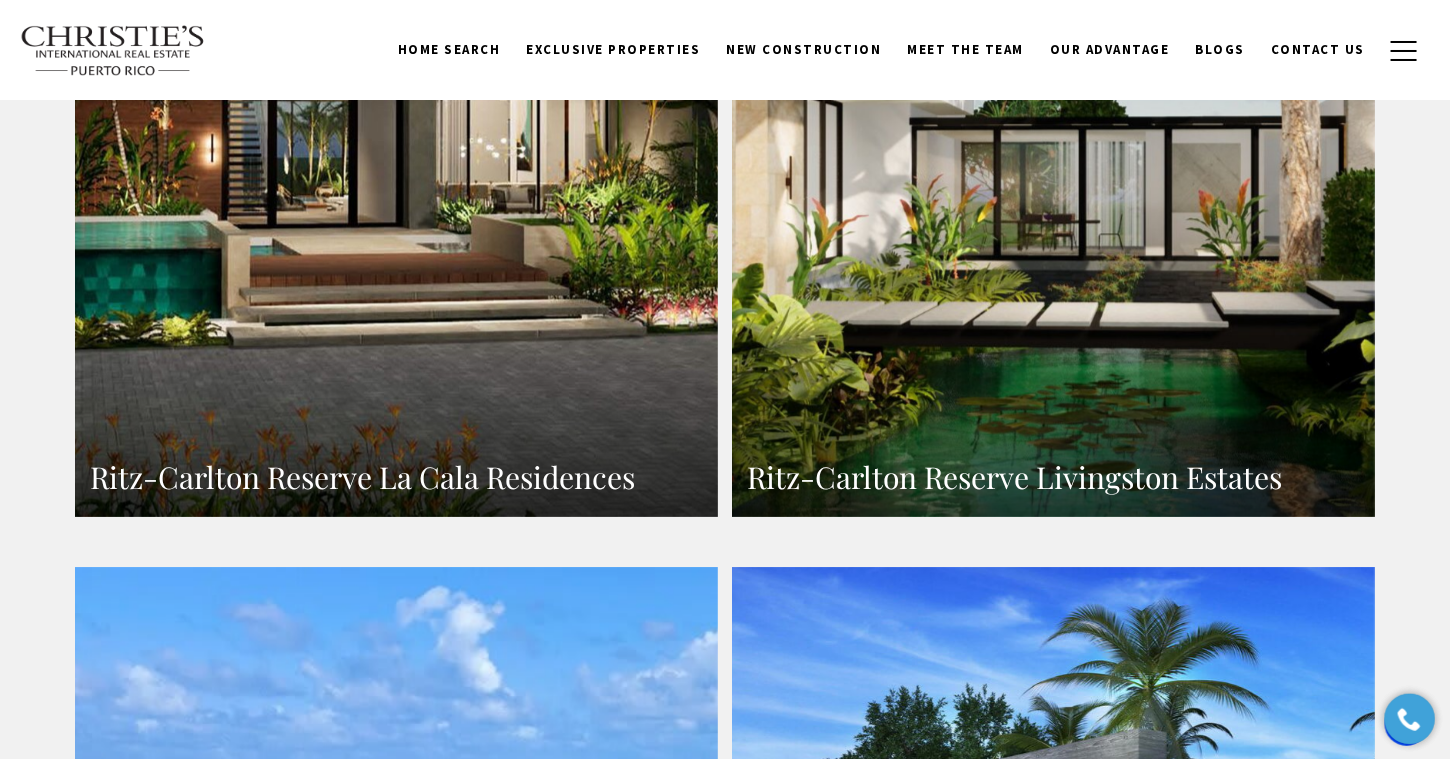 click on "Ritz-Carlton Reserve La Cala Residences" at bounding box center [396, 124] 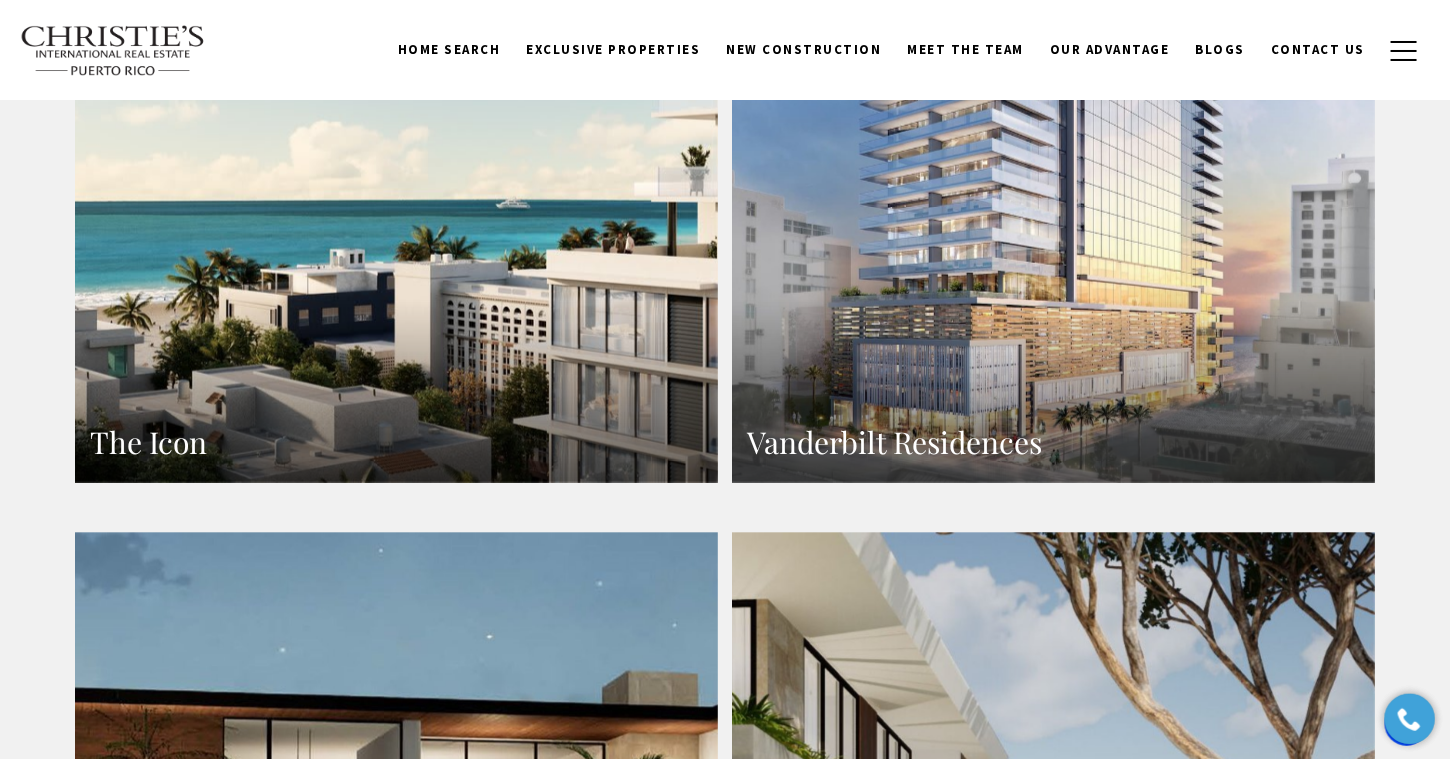 scroll, scrollTop: 1599, scrollLeft: 0, axis: vertical 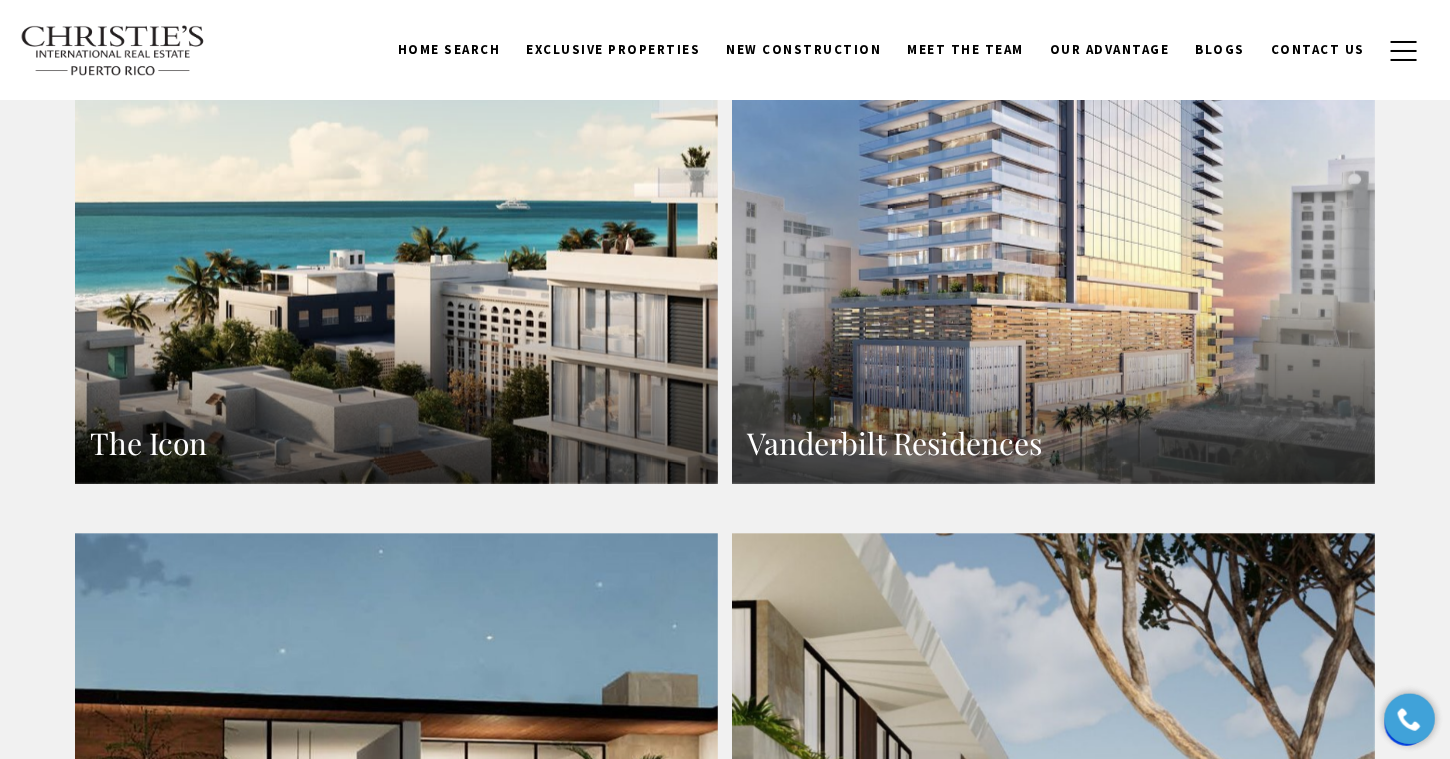 click on "The Icon" at bounding box center (396, 90) 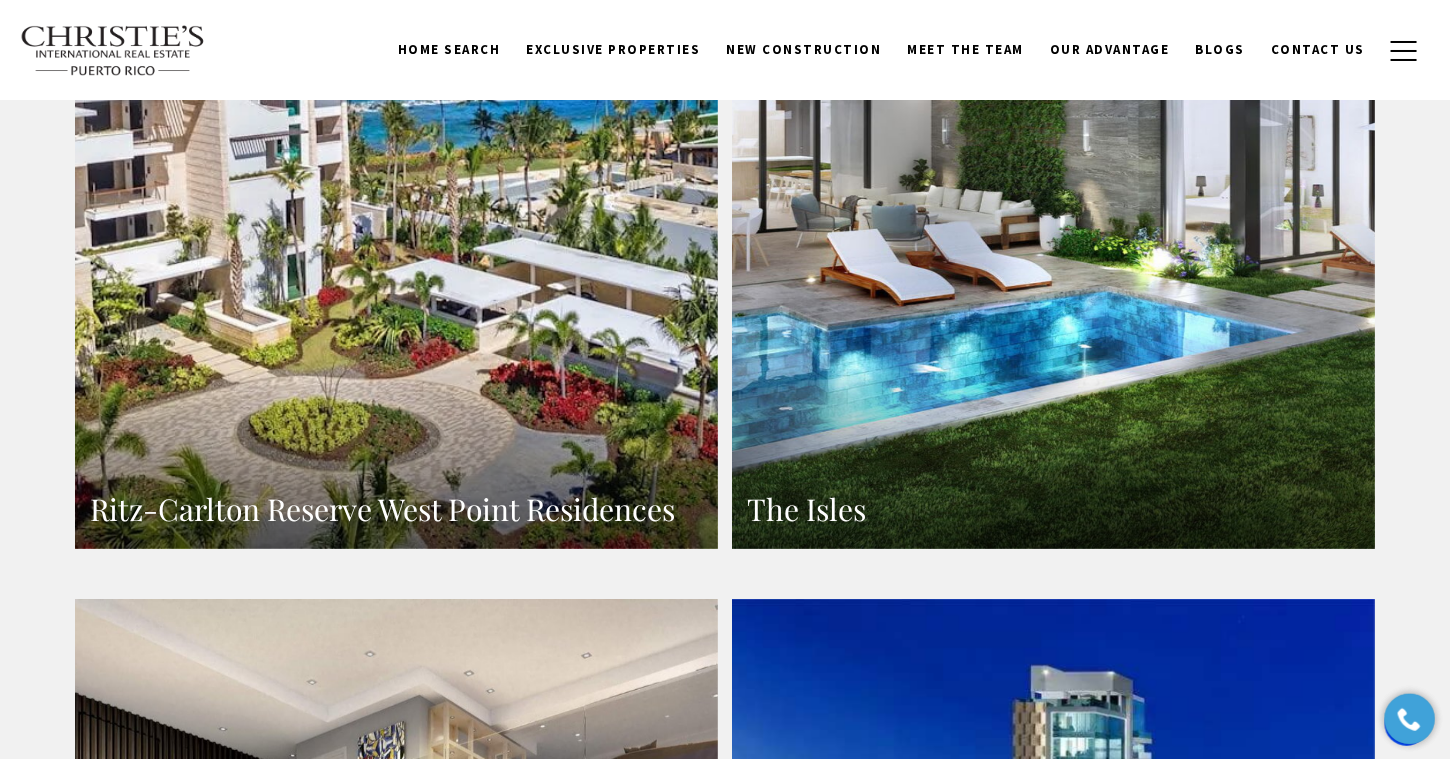 scroll, scrollTop: 3200, scrollLeft: 0, axis: vertical 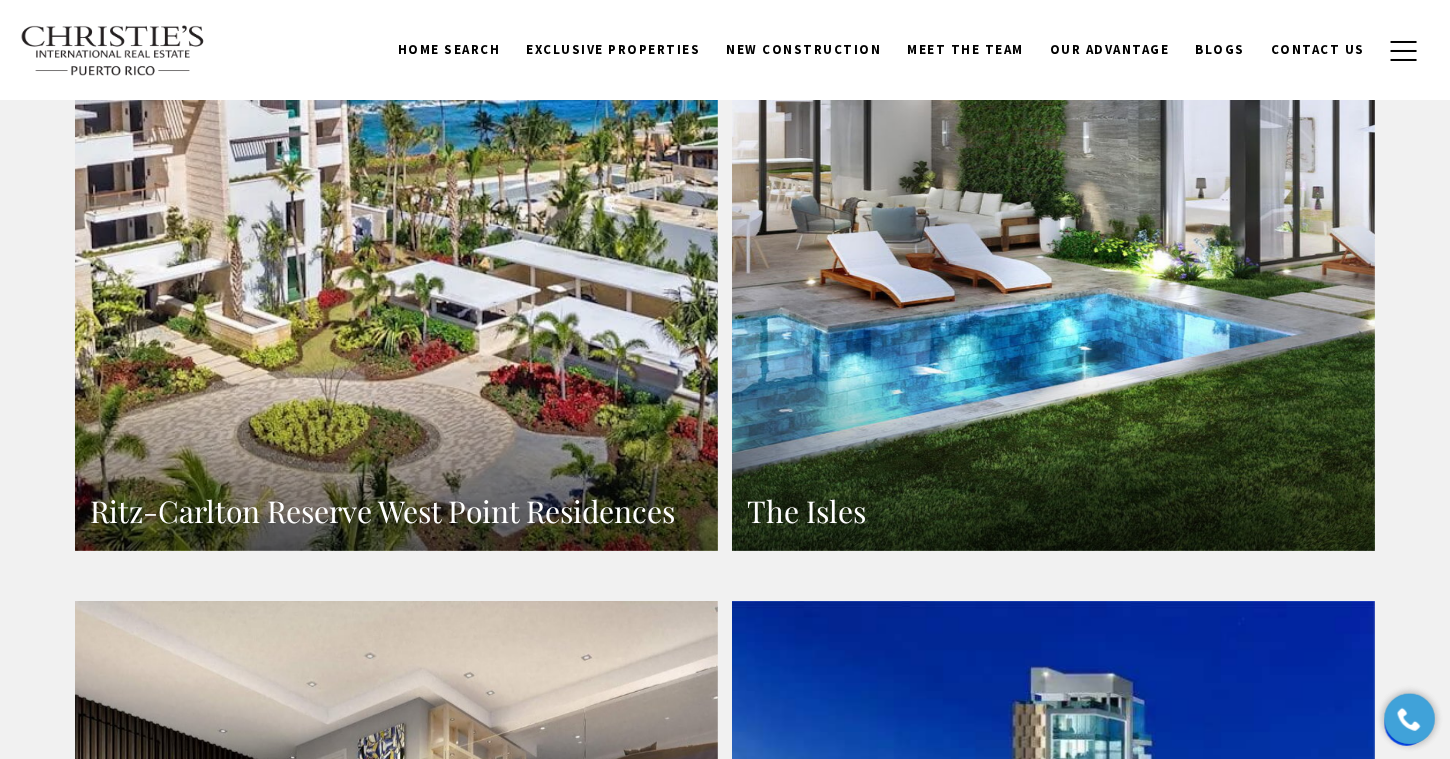 click on "The Isles" at bounding box center (1053, 511) 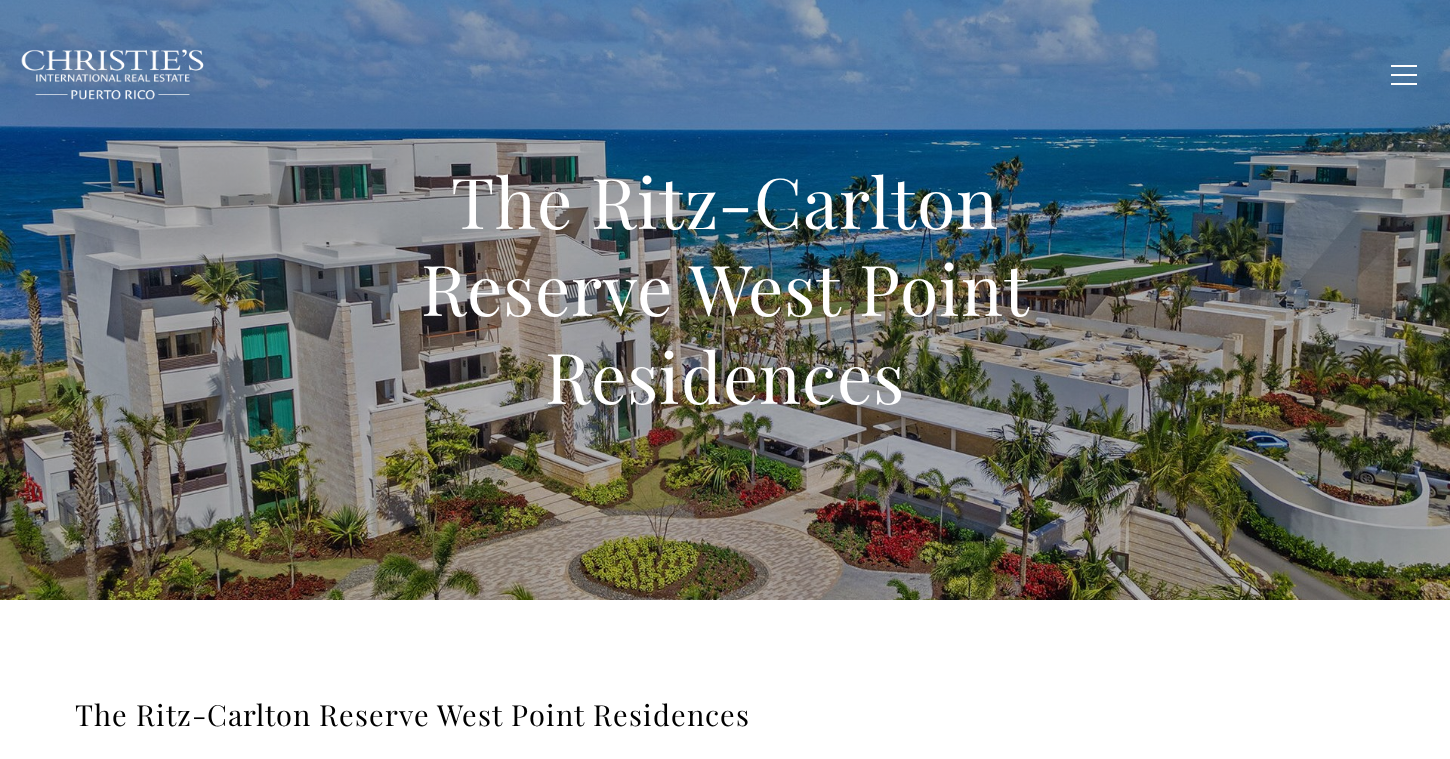 scroll, scrollTop: 0, scrollLeft: 0, axis: both 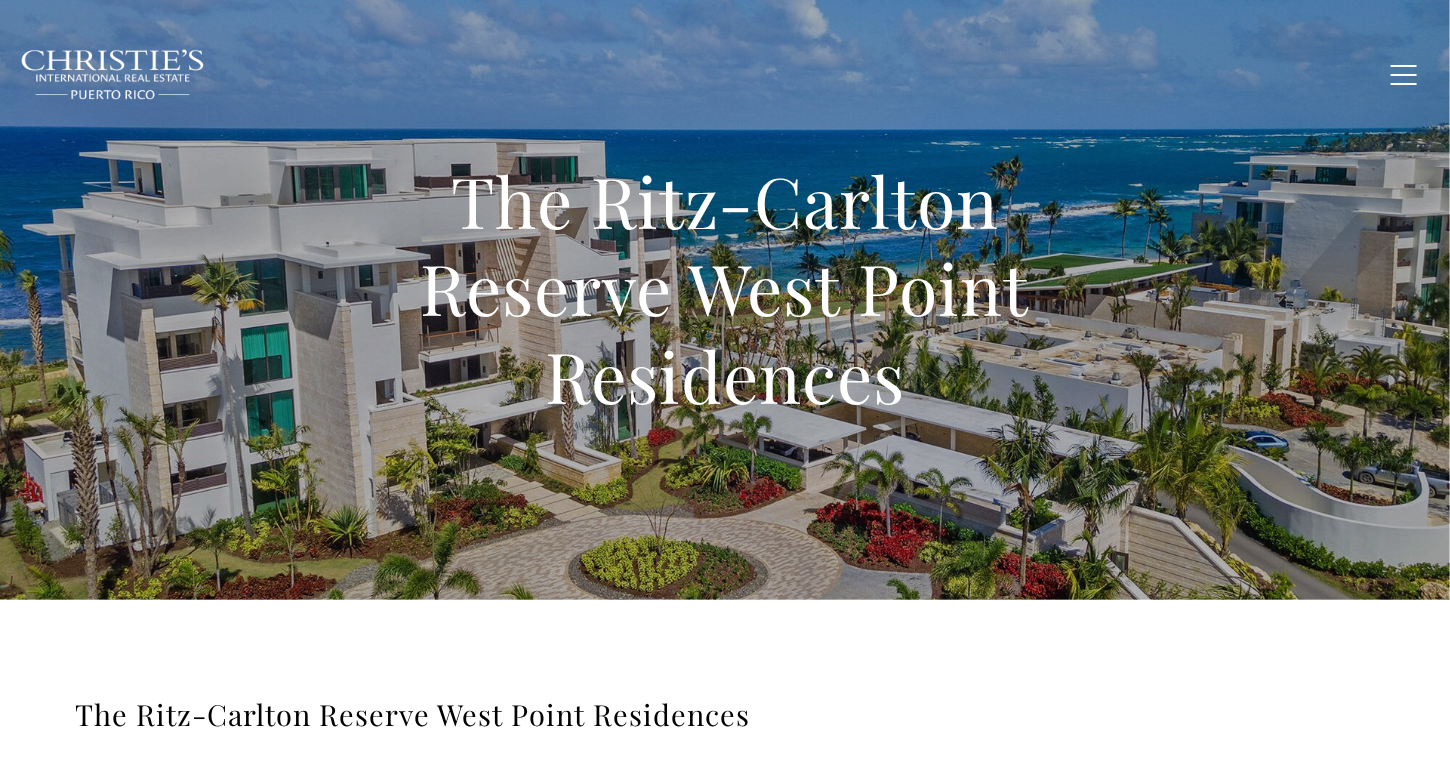 type on "**********" 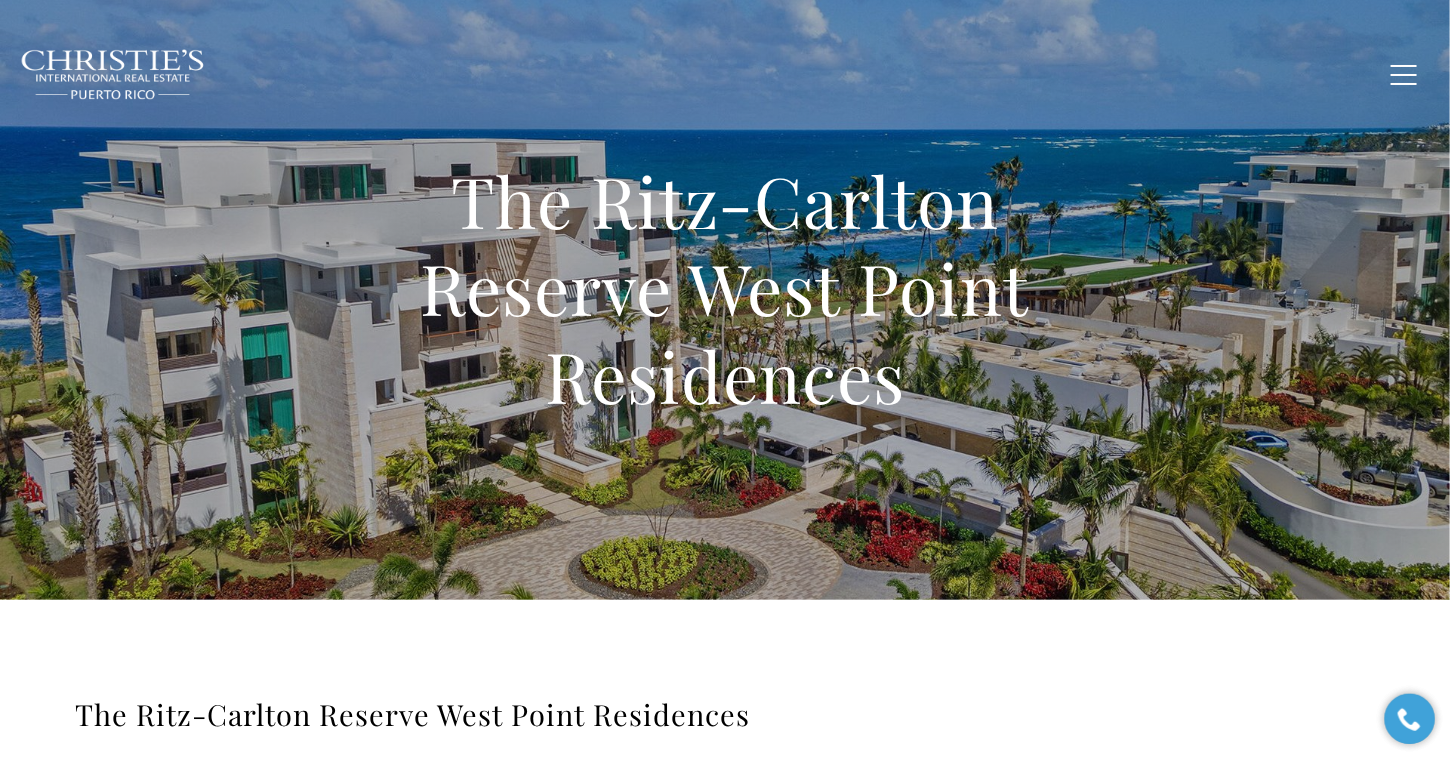 scroll, scrollTop: 0, scrollLeft: 0, axis: both 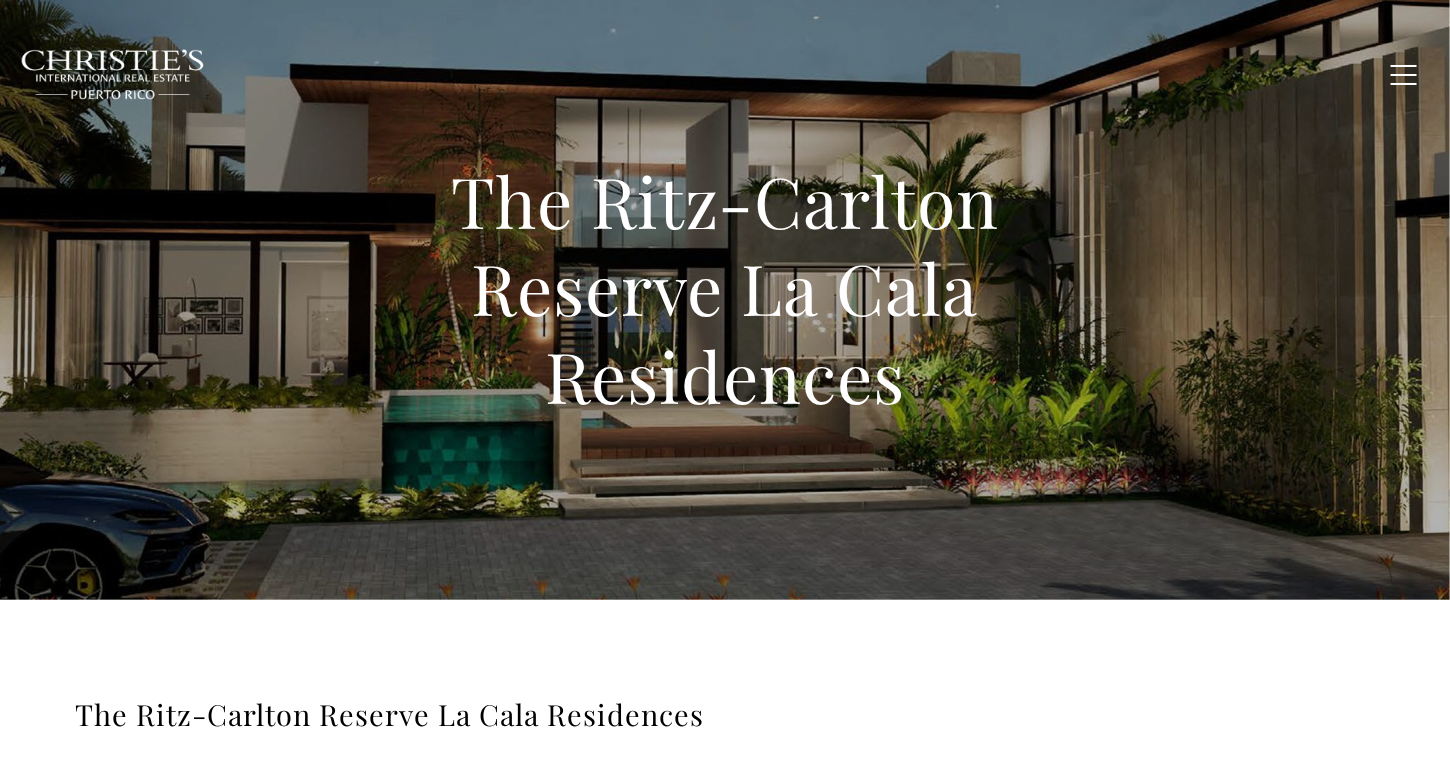 type on "**********" 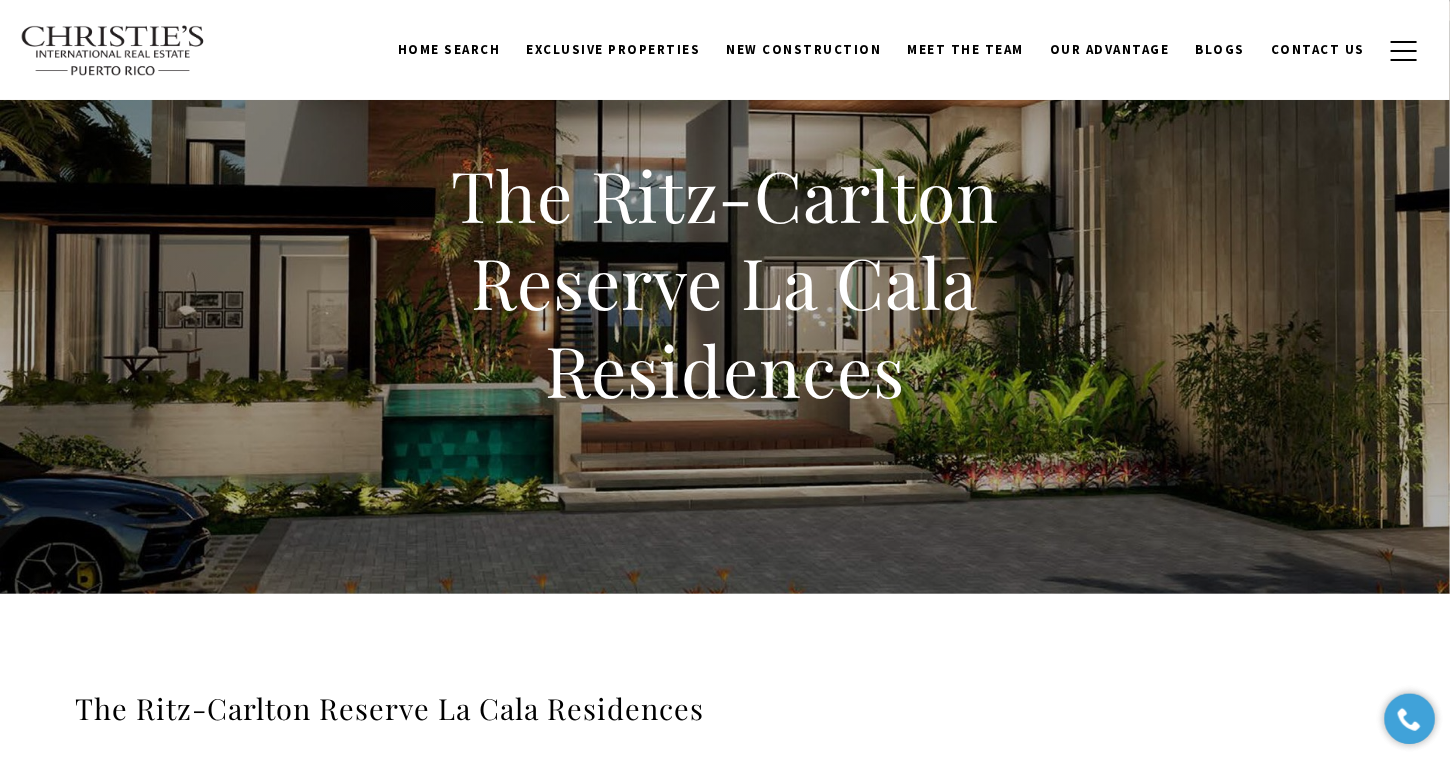 scroll, scrollTop: 0, scrollLeft: 0, axis: both 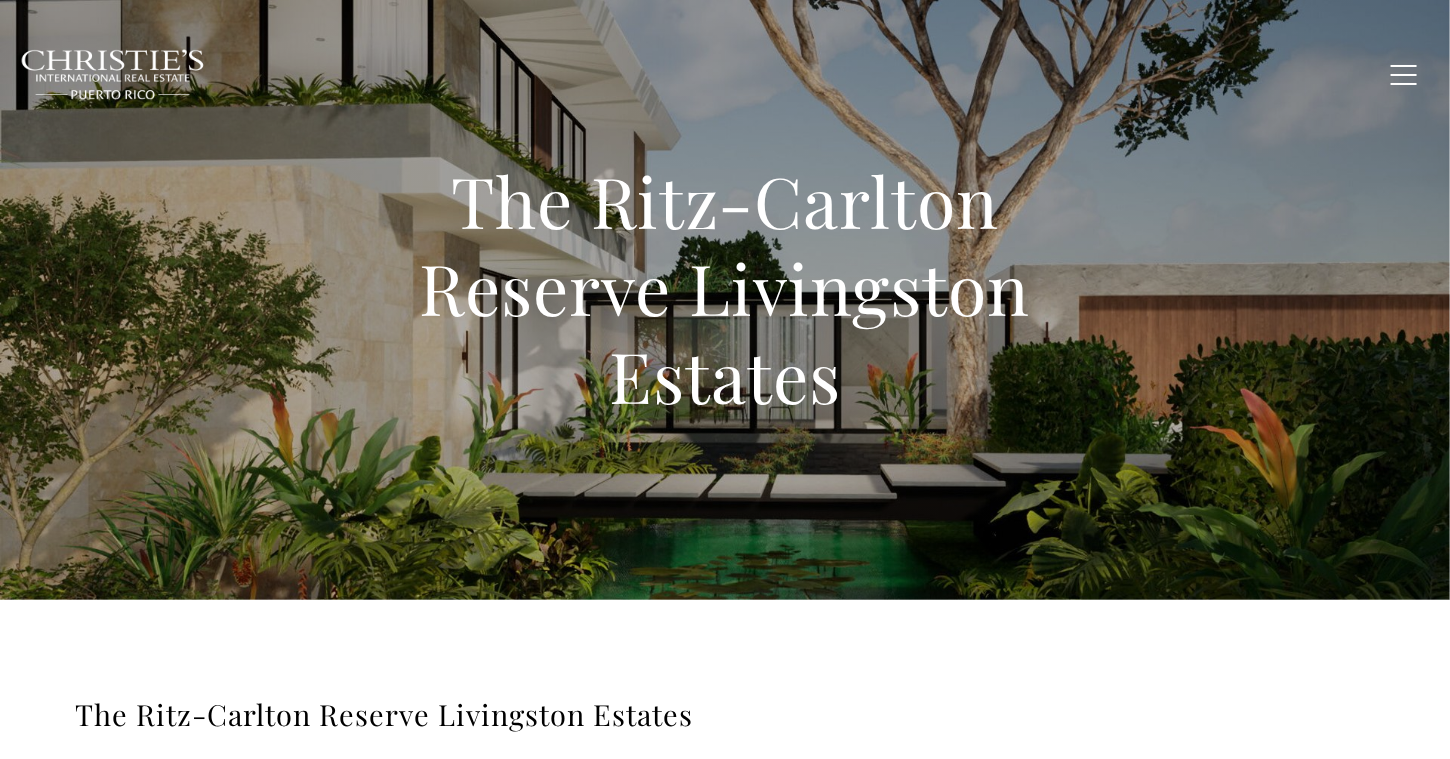type on "**********" 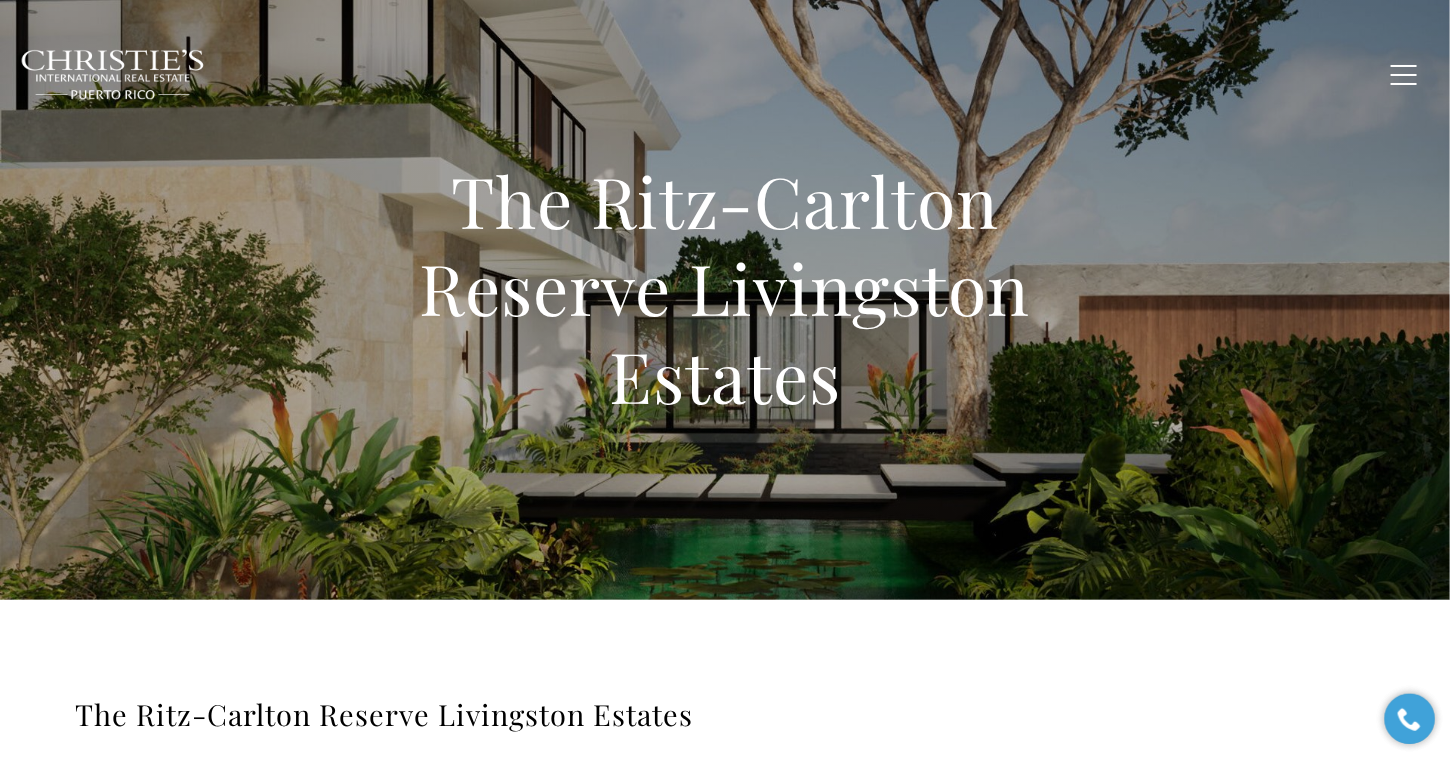 scroll, scrollTop: 298, scrollLeft: 0, axis: vertical 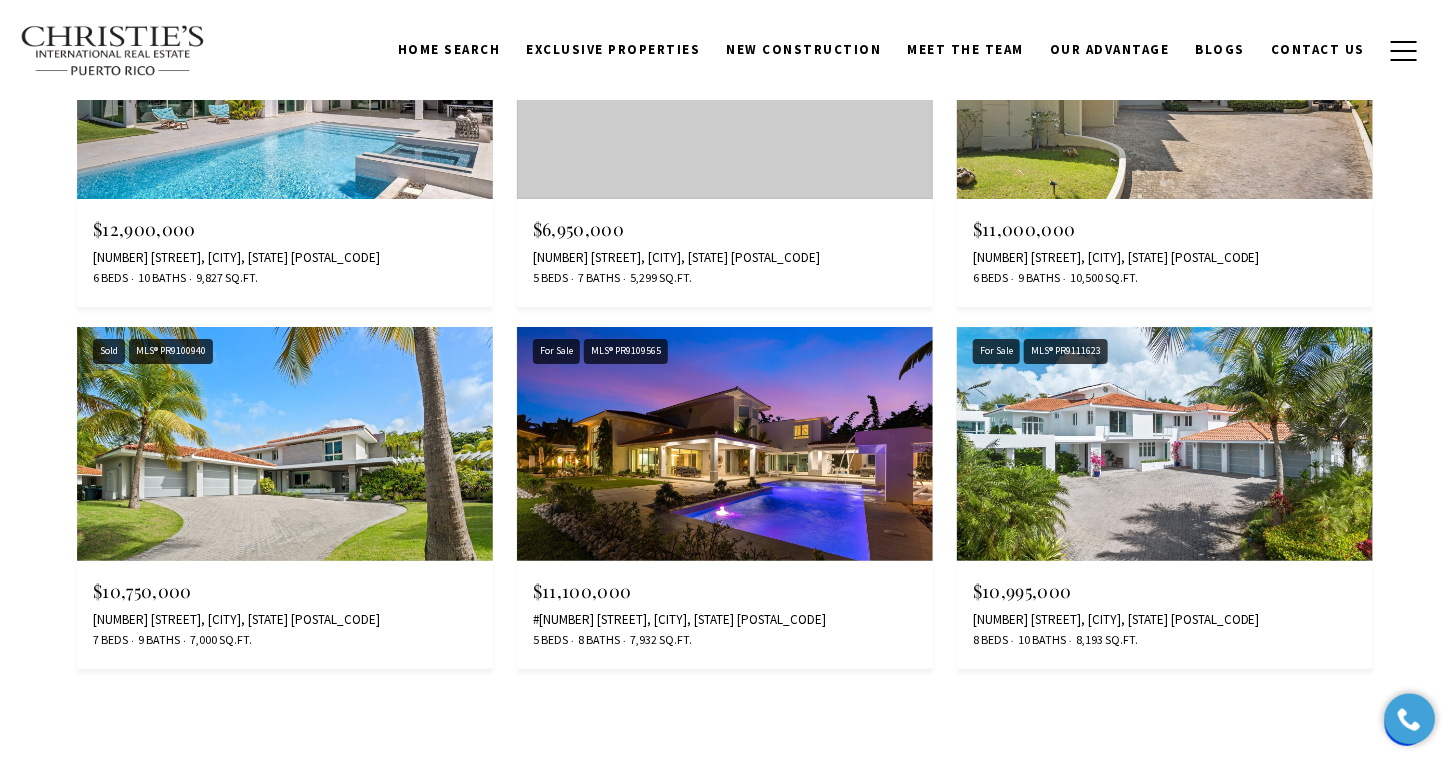 click at bounding box center [725, 82] 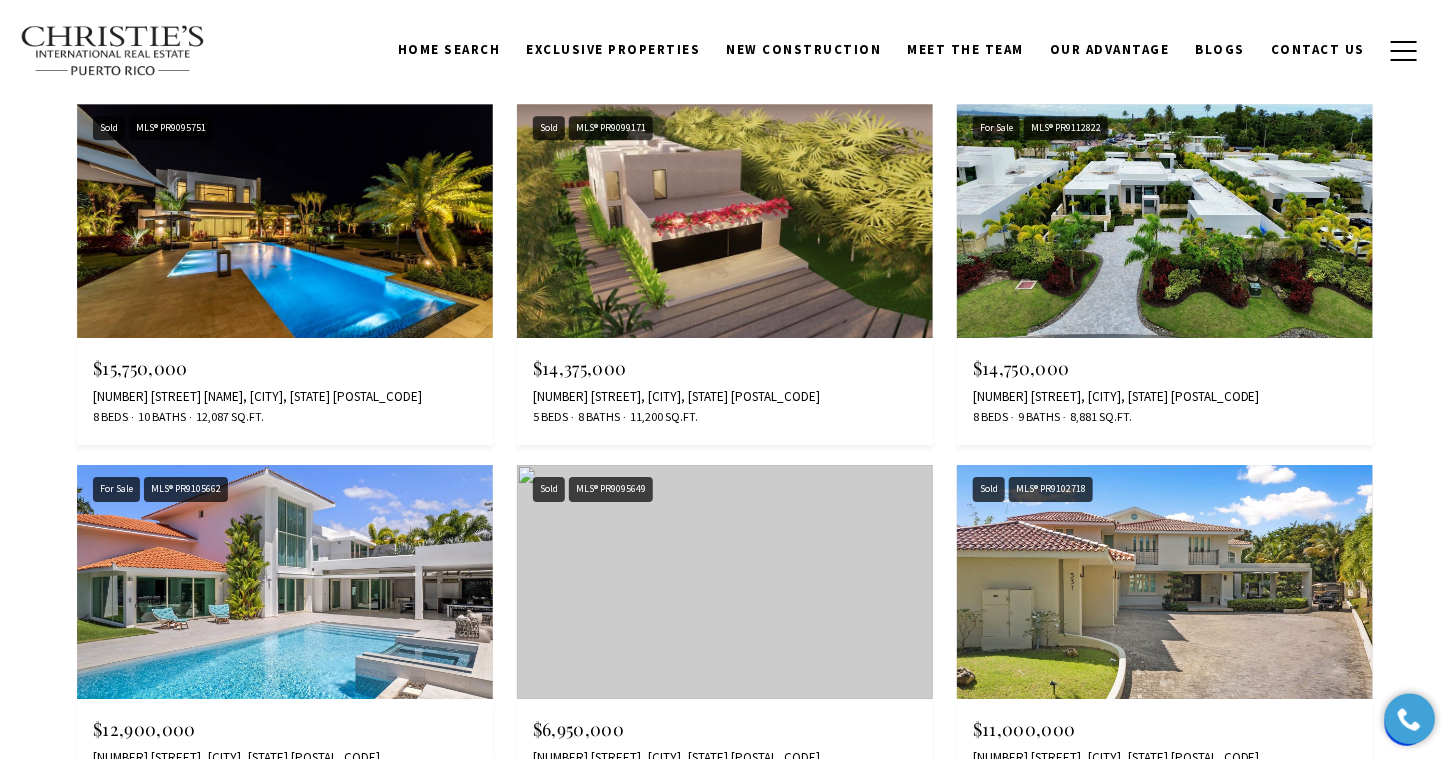 scroll, scrollTop: 2000, scrollLeft: 0, axis: vertical 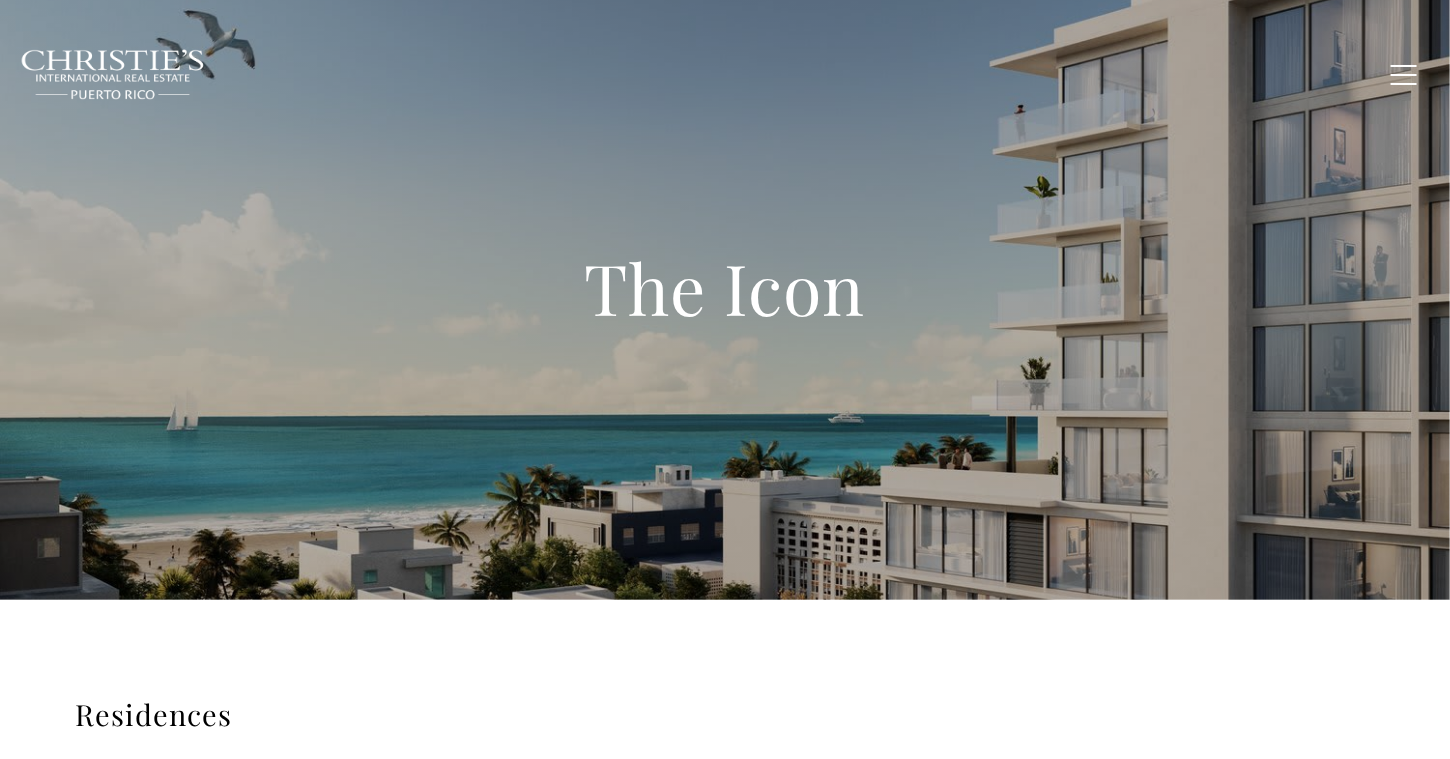 type on "**********" 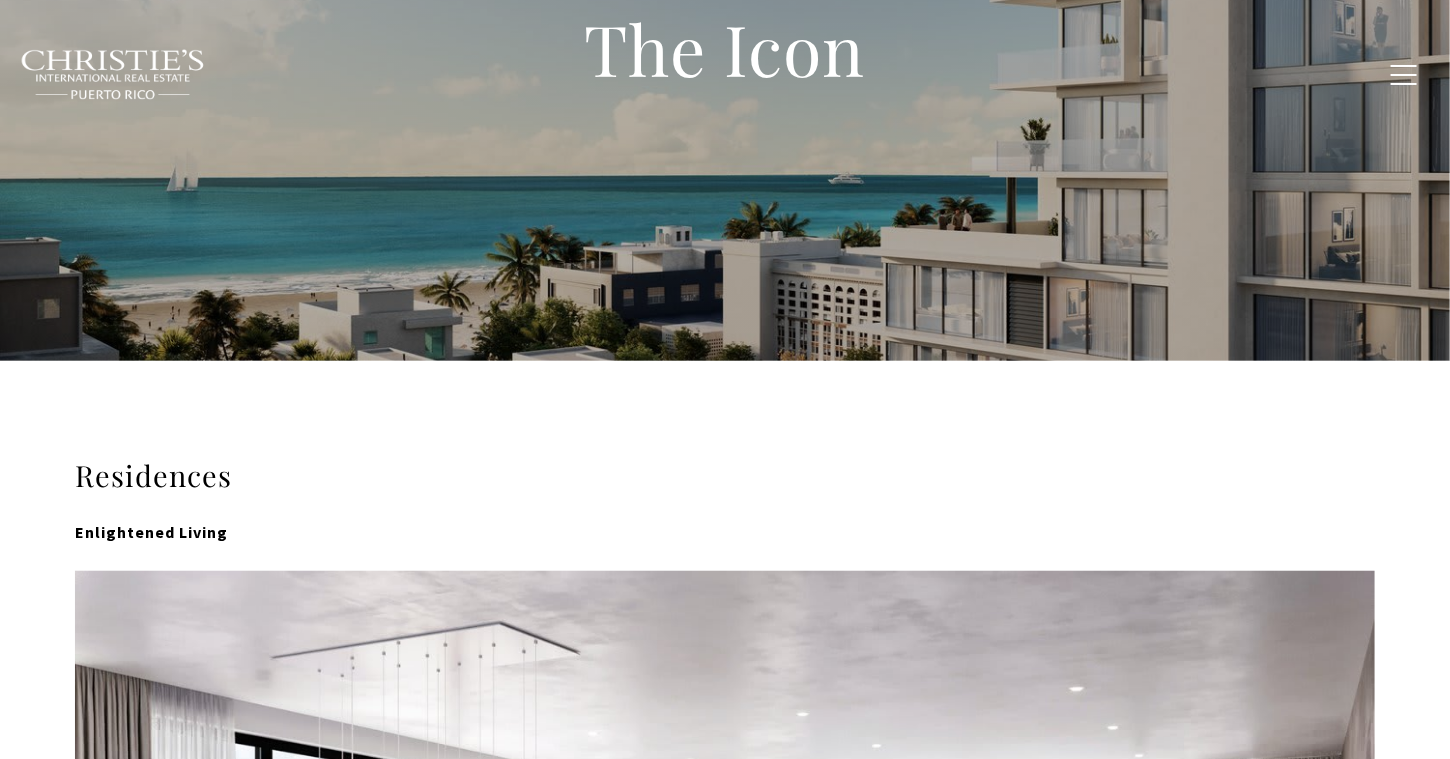 scroll, scrollTop: 300, scrollLeft: 0, axis: vertical 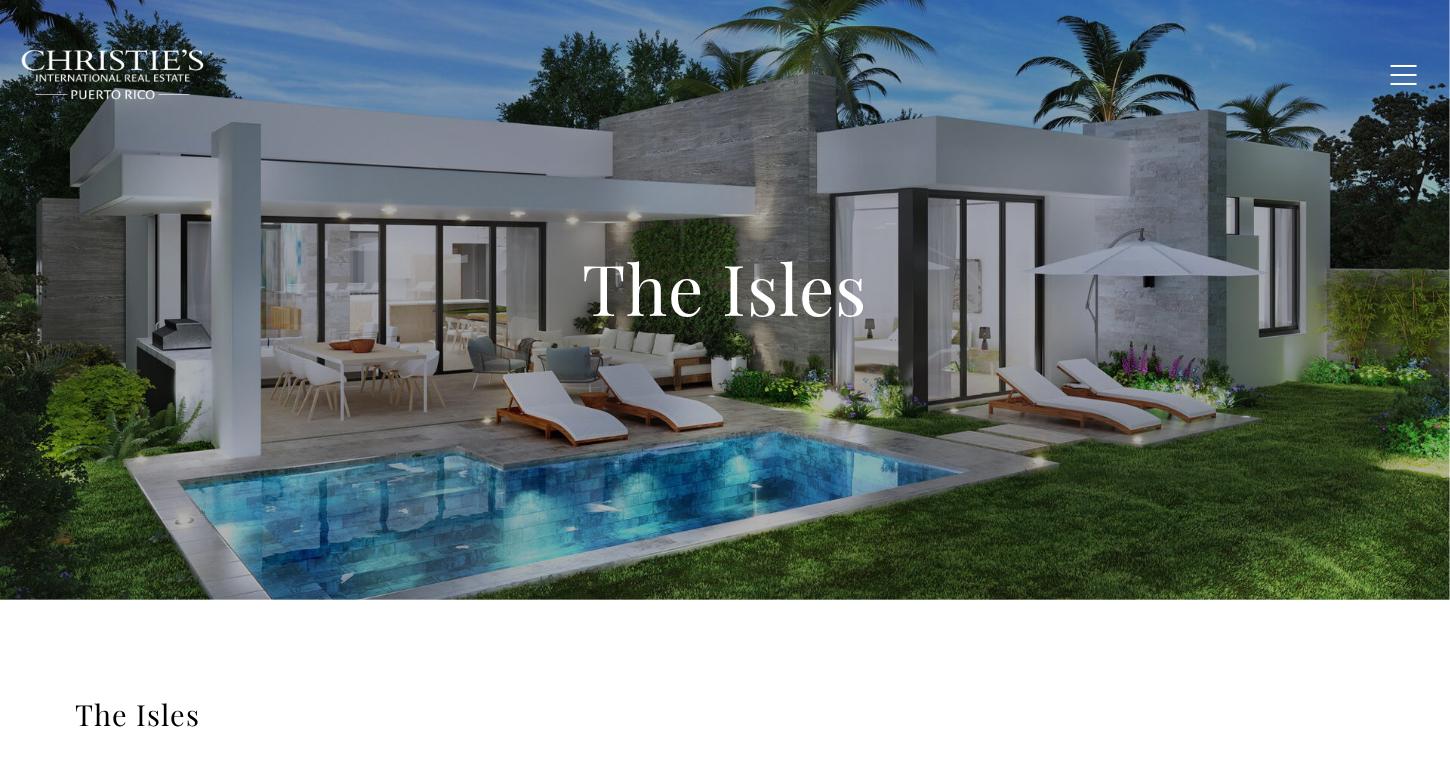 type on "**********" 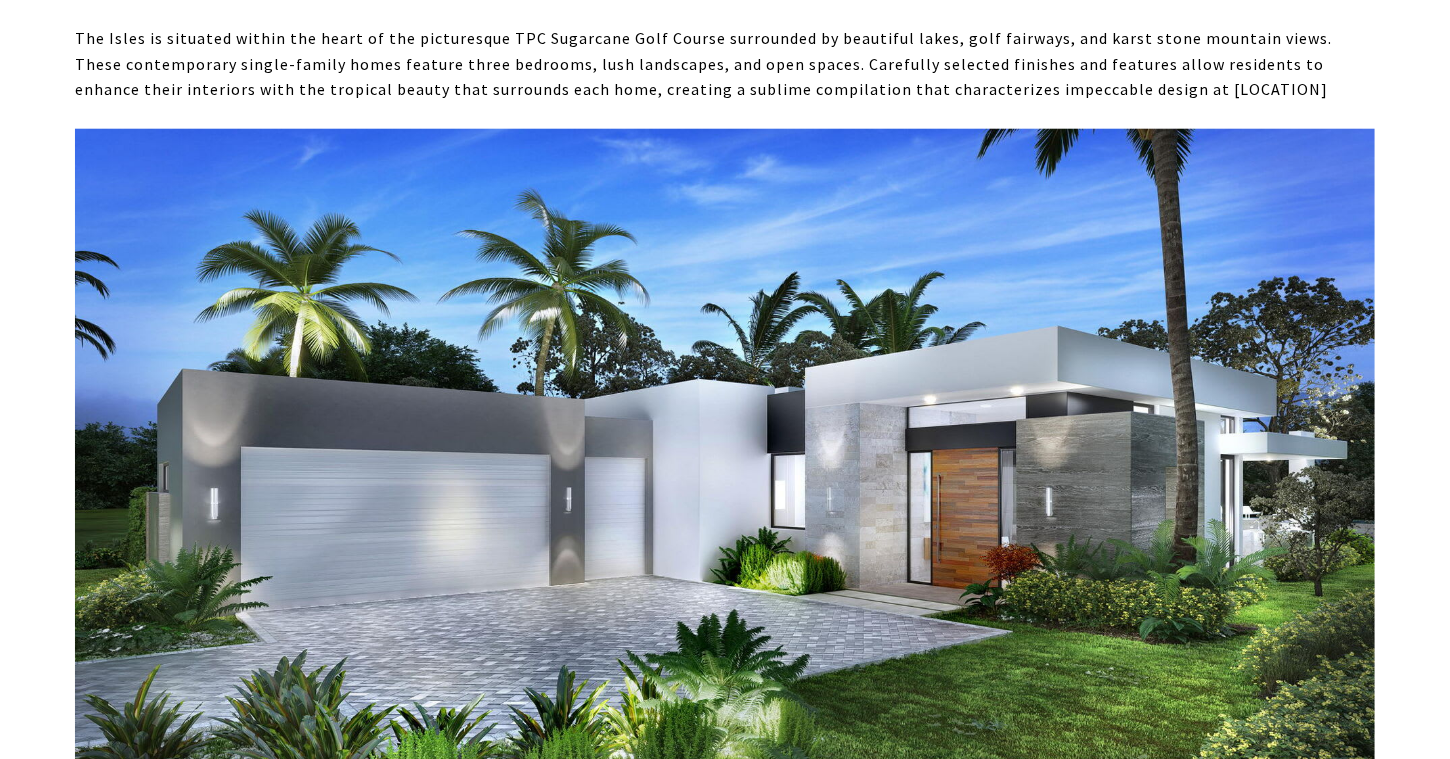 scroll, scrollTop: 1200, scrollLeft: 0, axis: vertical 